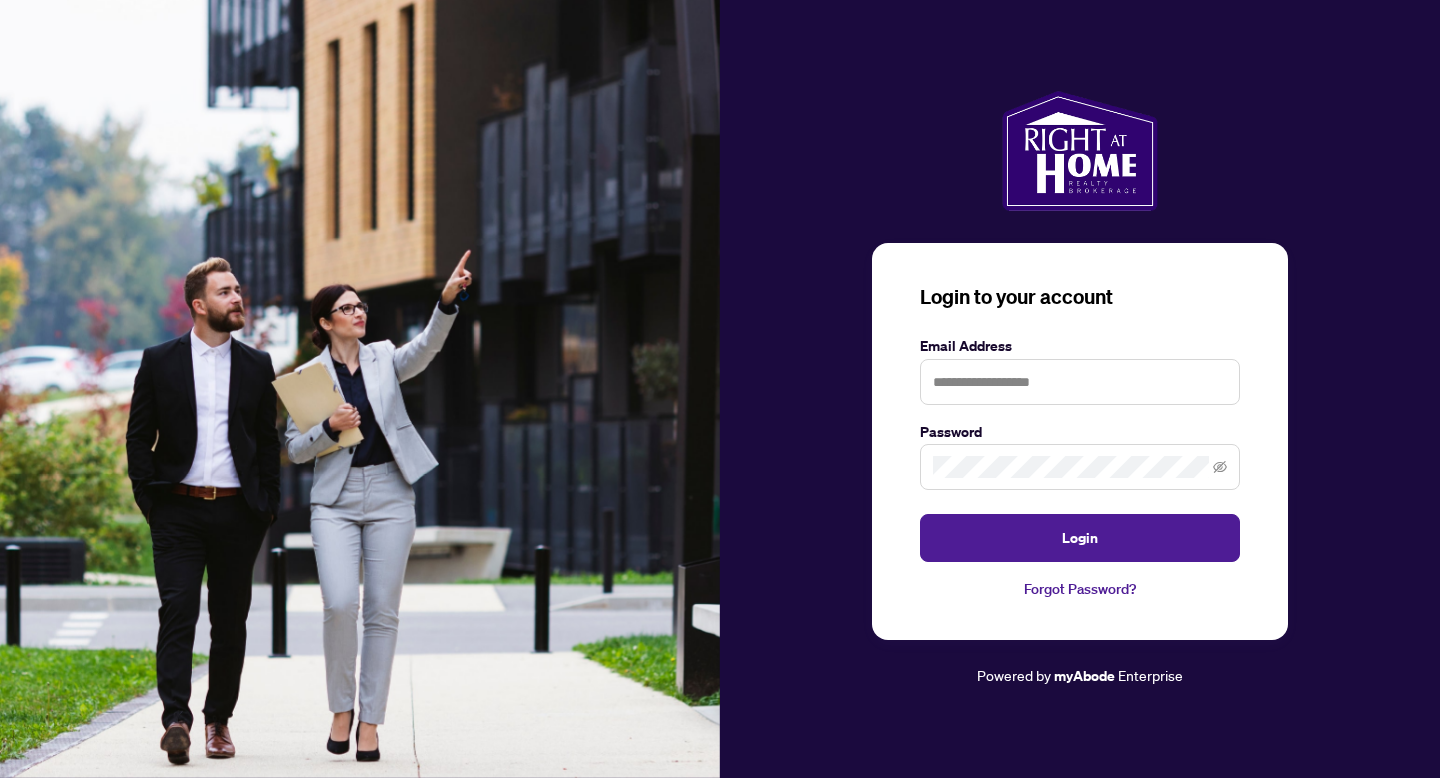 scroll, scrollTop: 0, scrollLeft: 0, axis: both 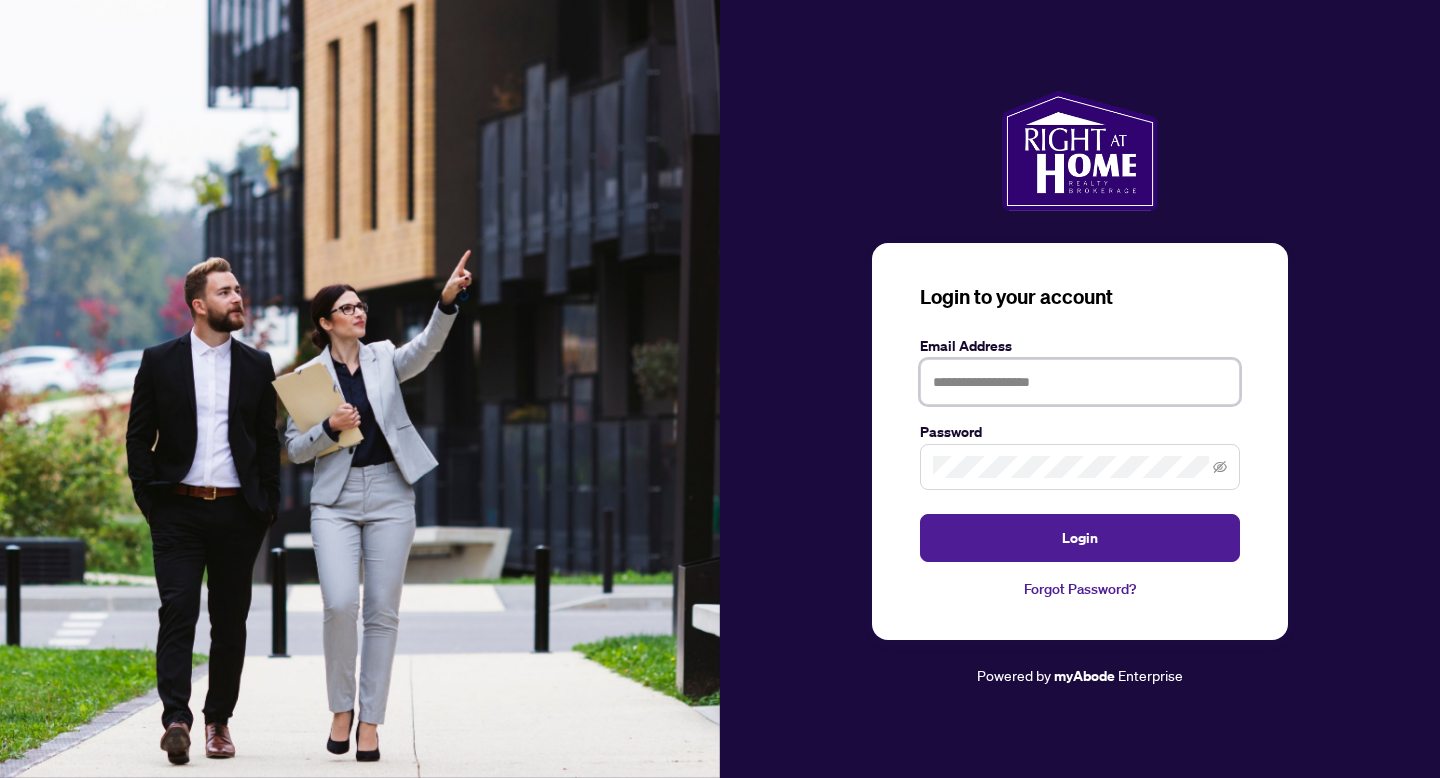 click at bounding box center [1080, 382] 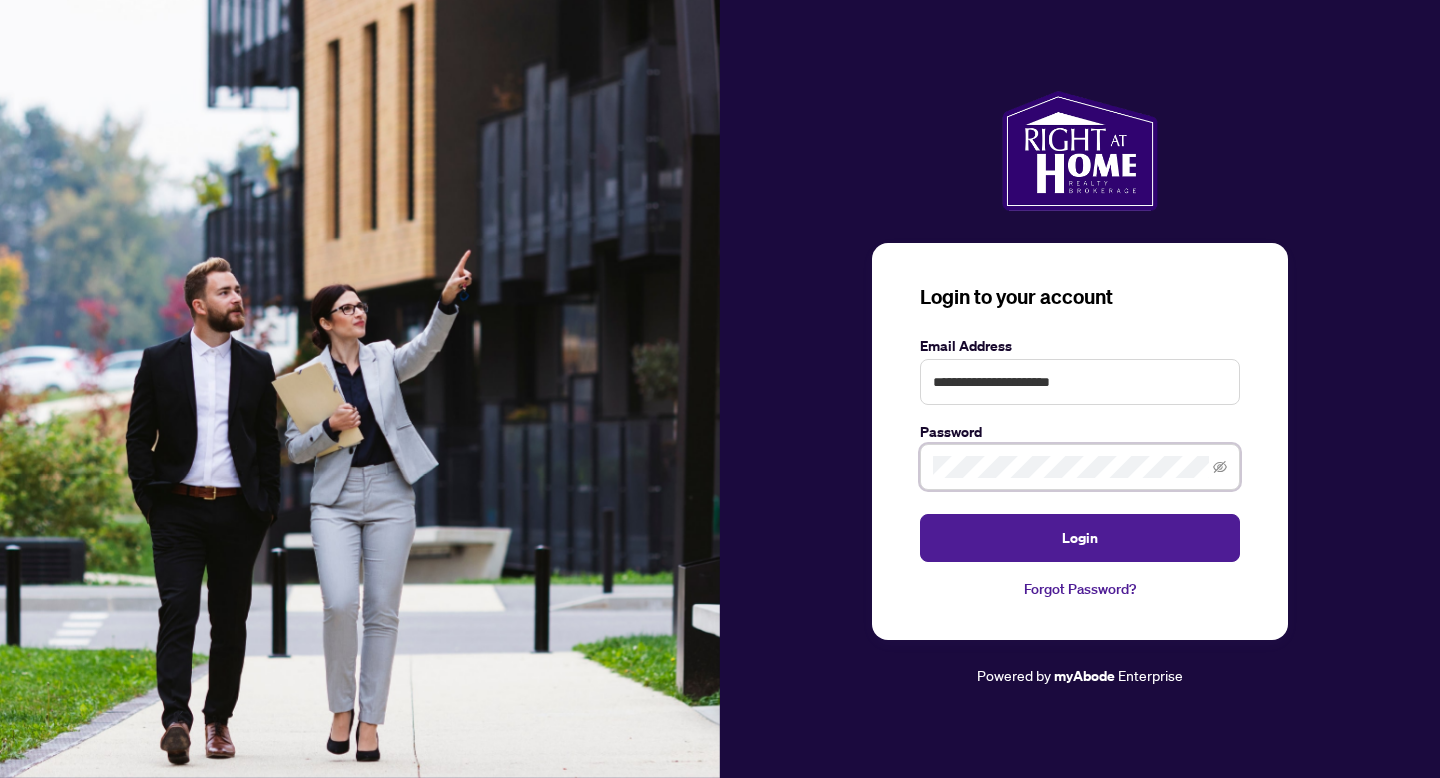 click on "Login" at bounding box center [1080, 538] 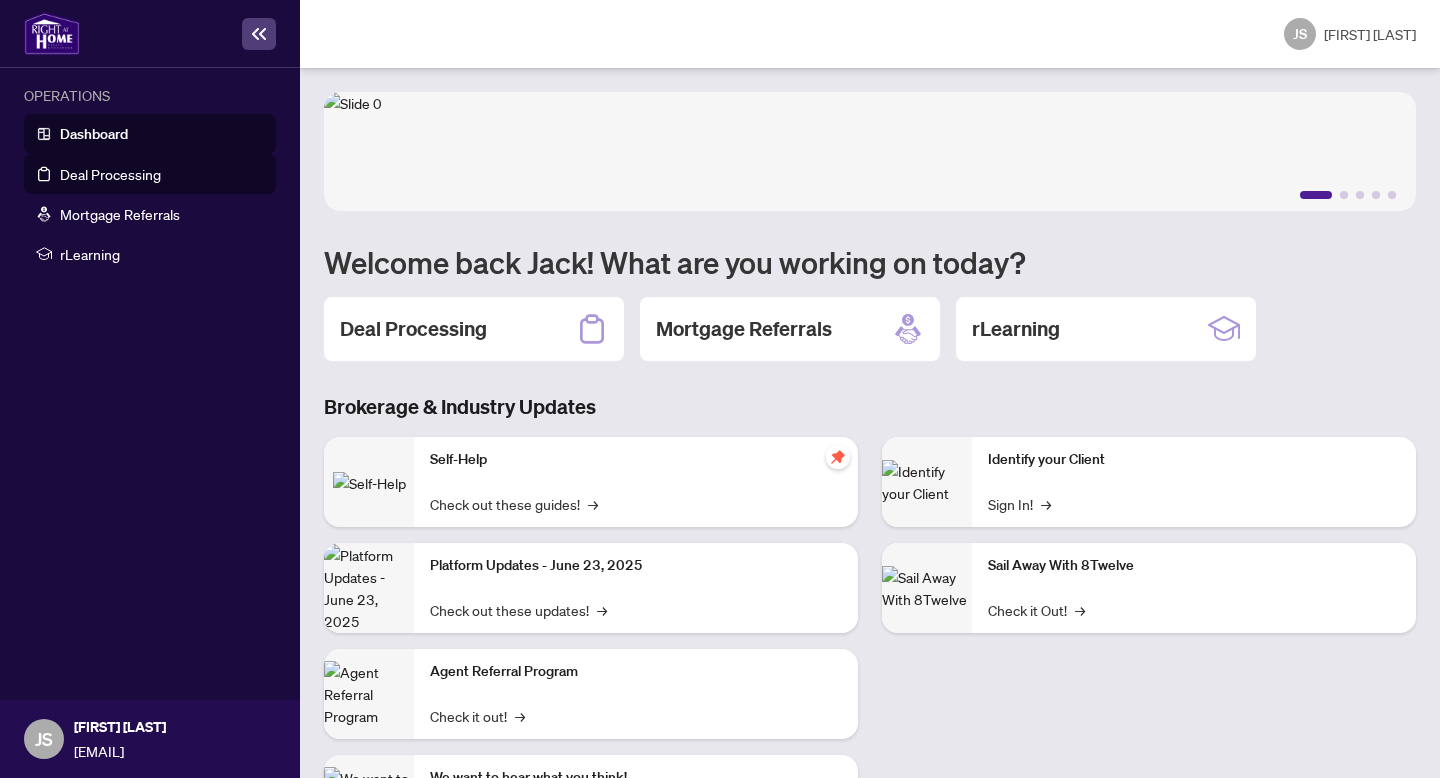 click on "Deal Processing" at bounding box center [110, 174] 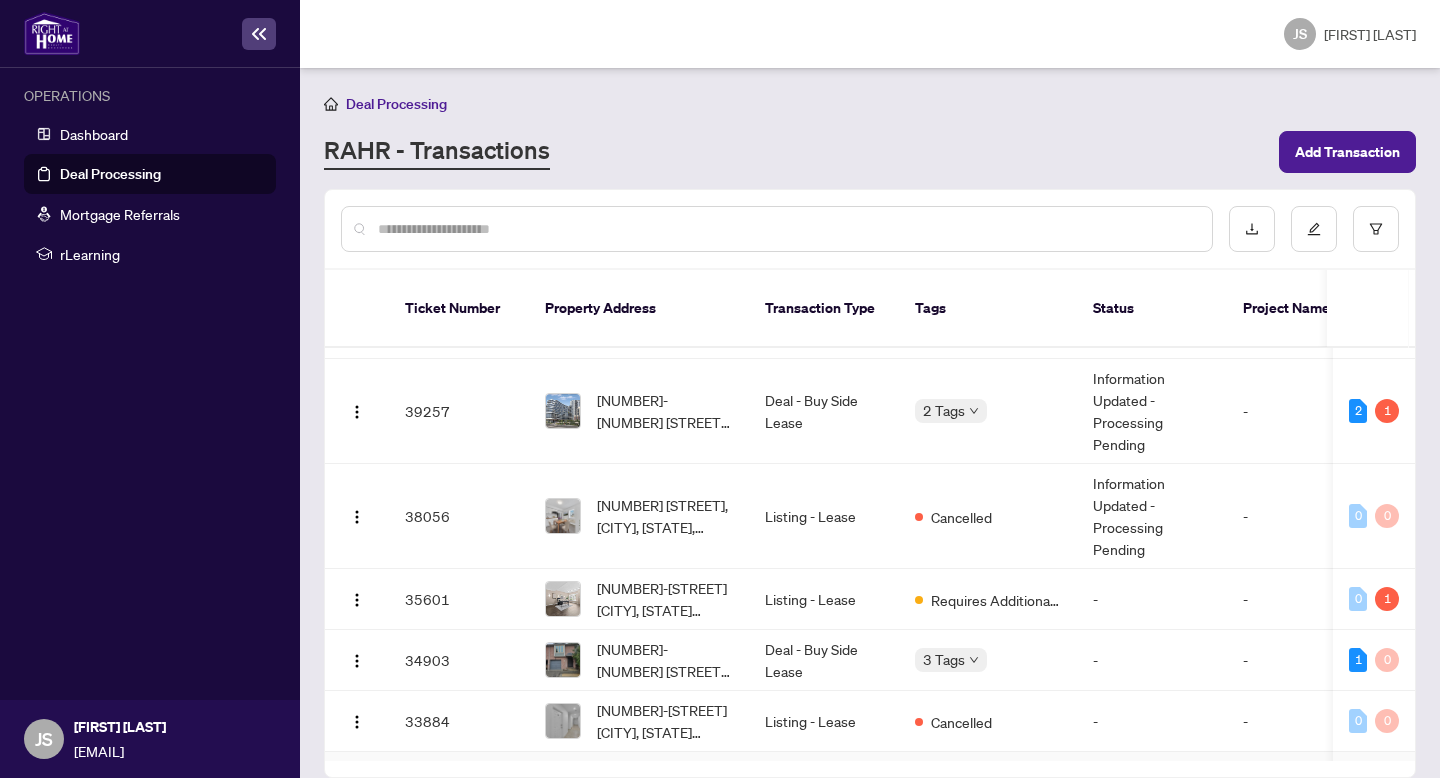 scroll, scrollTop: 218, scrollLeft: 0, axis: vertical 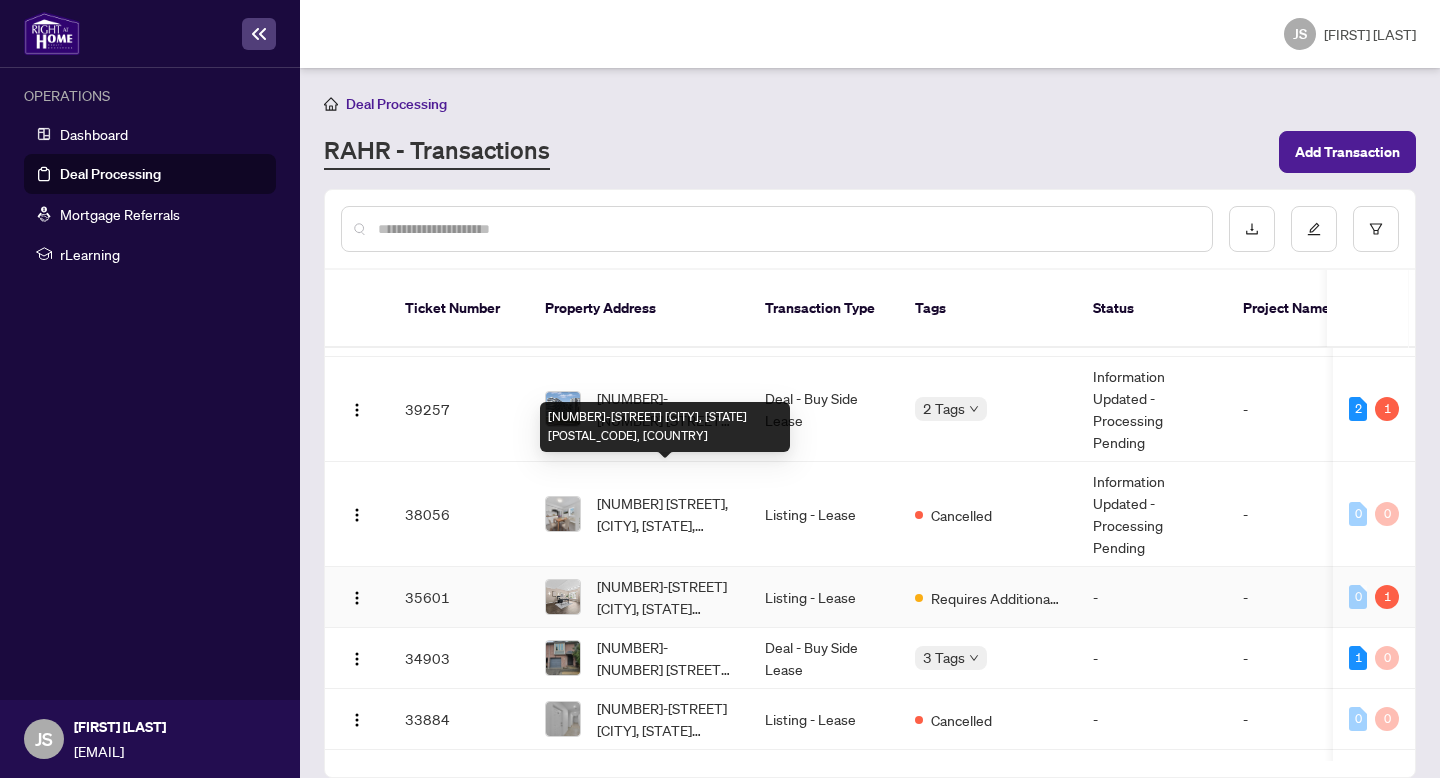 click on "[NUMBER]-[STREET] [CITY], [STATE] [POSTAL_CODE], [COUNTRY]" at bounding box center [665, 597] 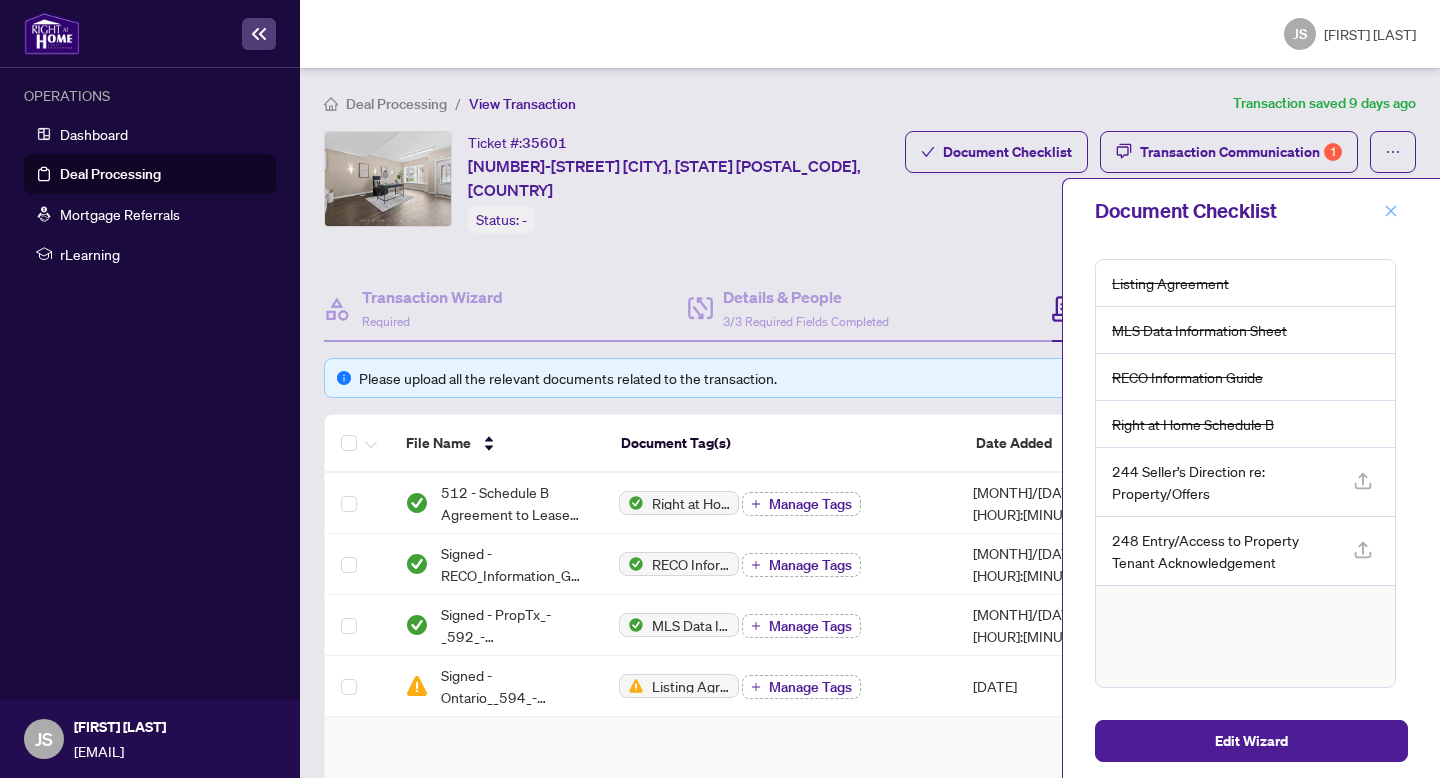 click at bounding box center (1391, 211) 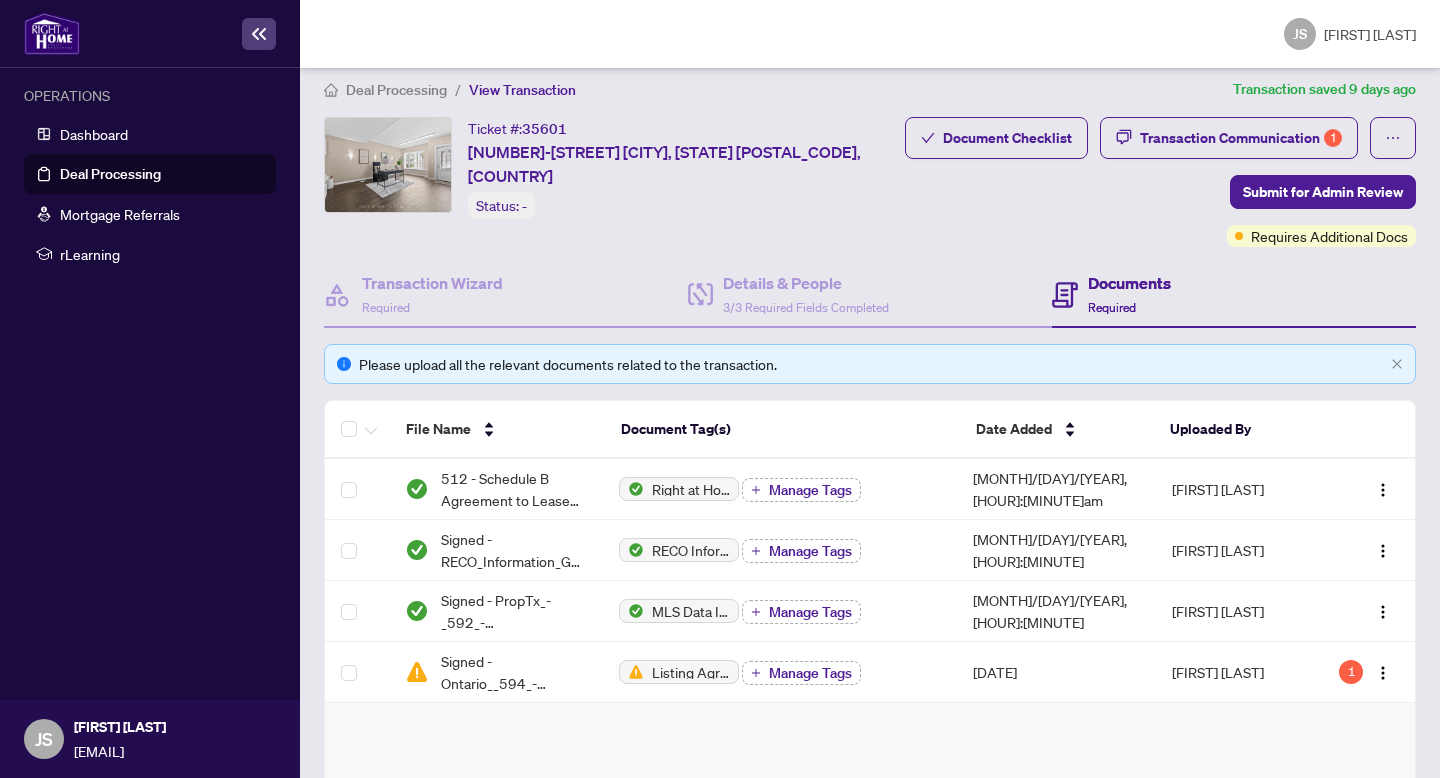 scroll, scrollTop: 0, scrollLeft: 0, axis: both 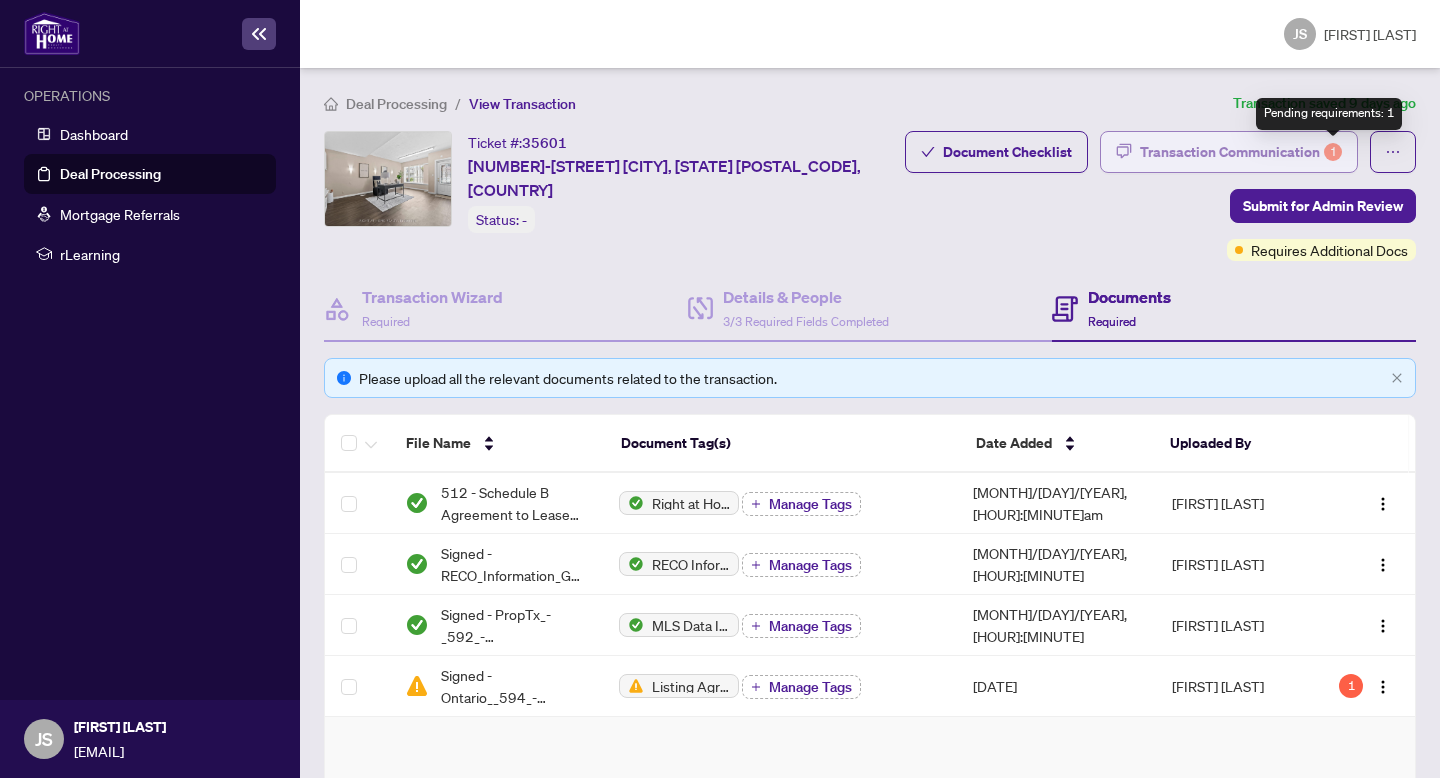 click on "1" at bounding box center (1333, 152) 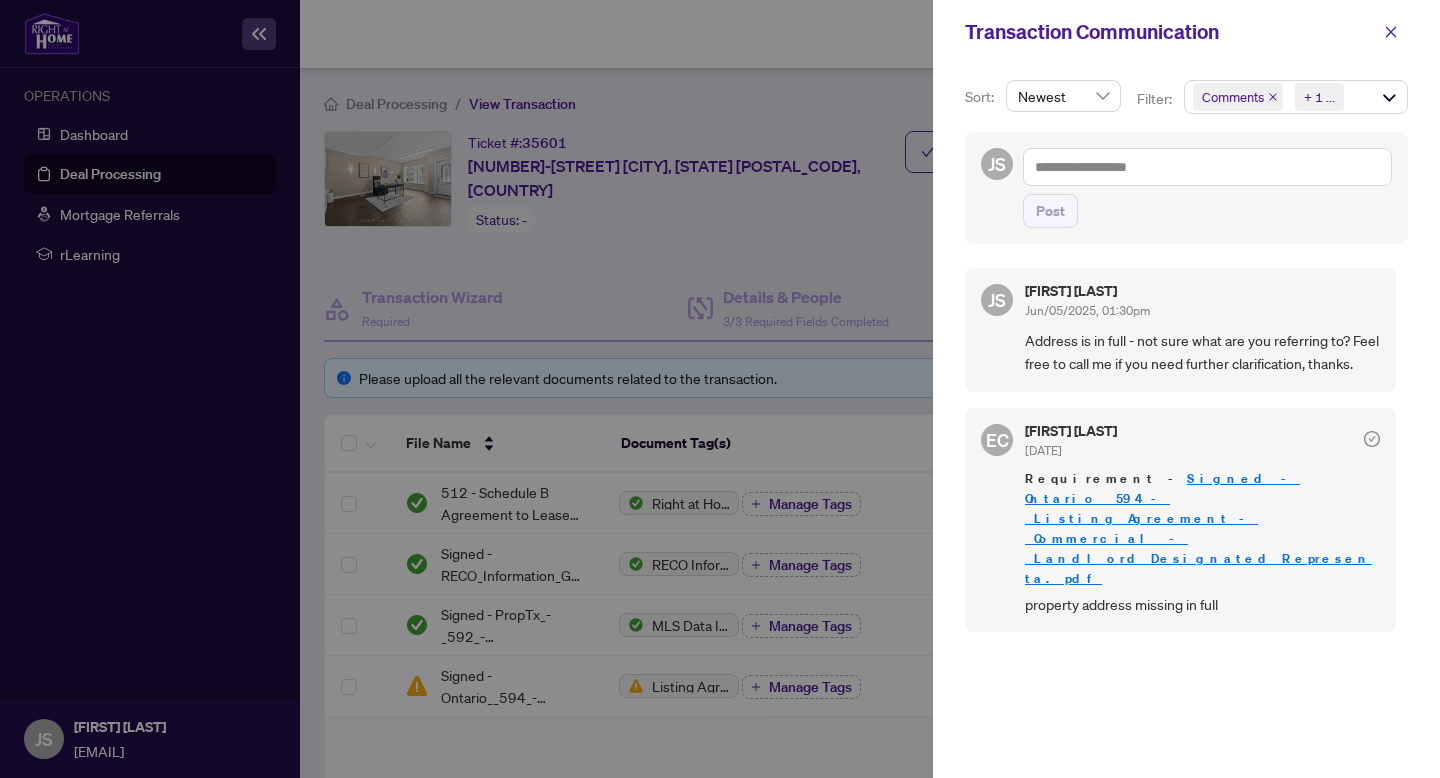 click at bounding box center [720, 389] 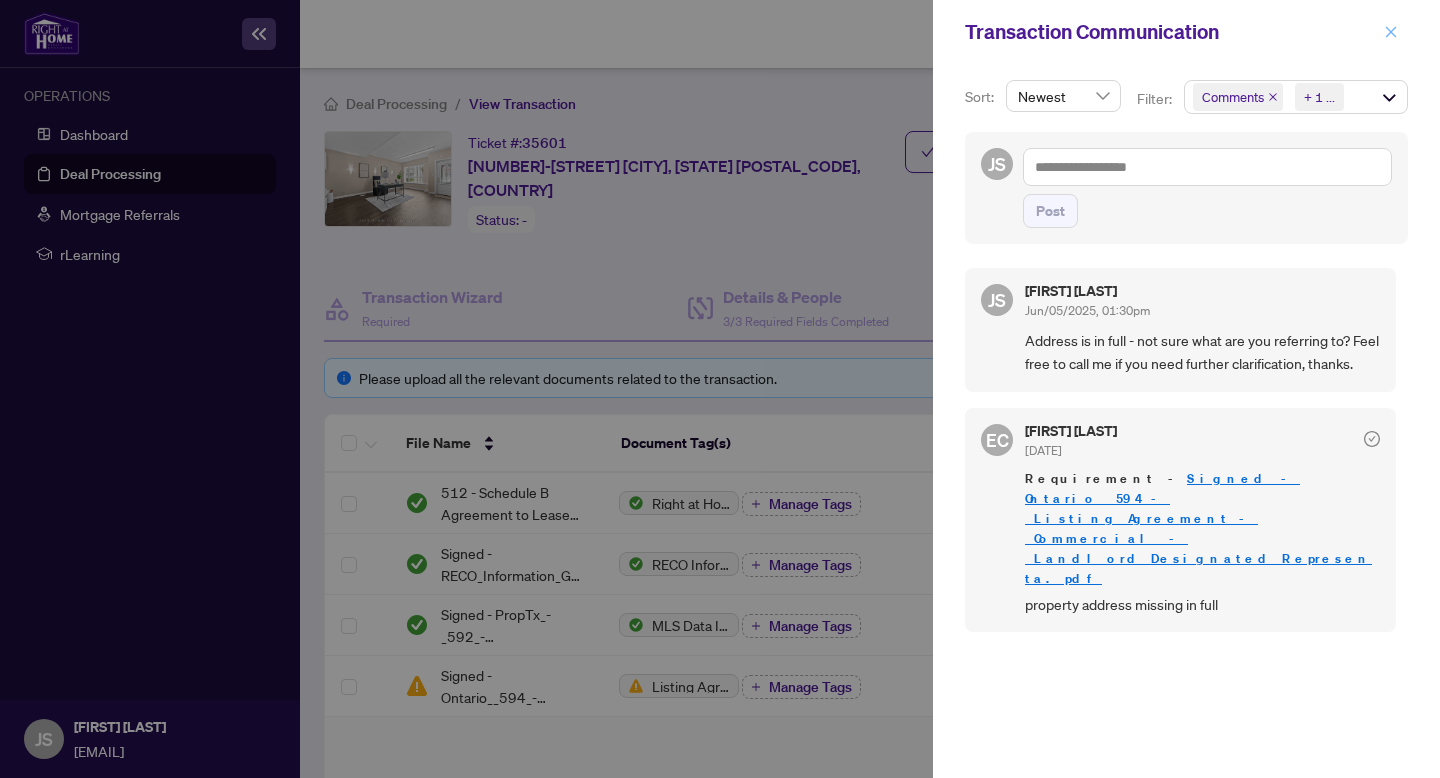 click at bounding box center (1391, 32) 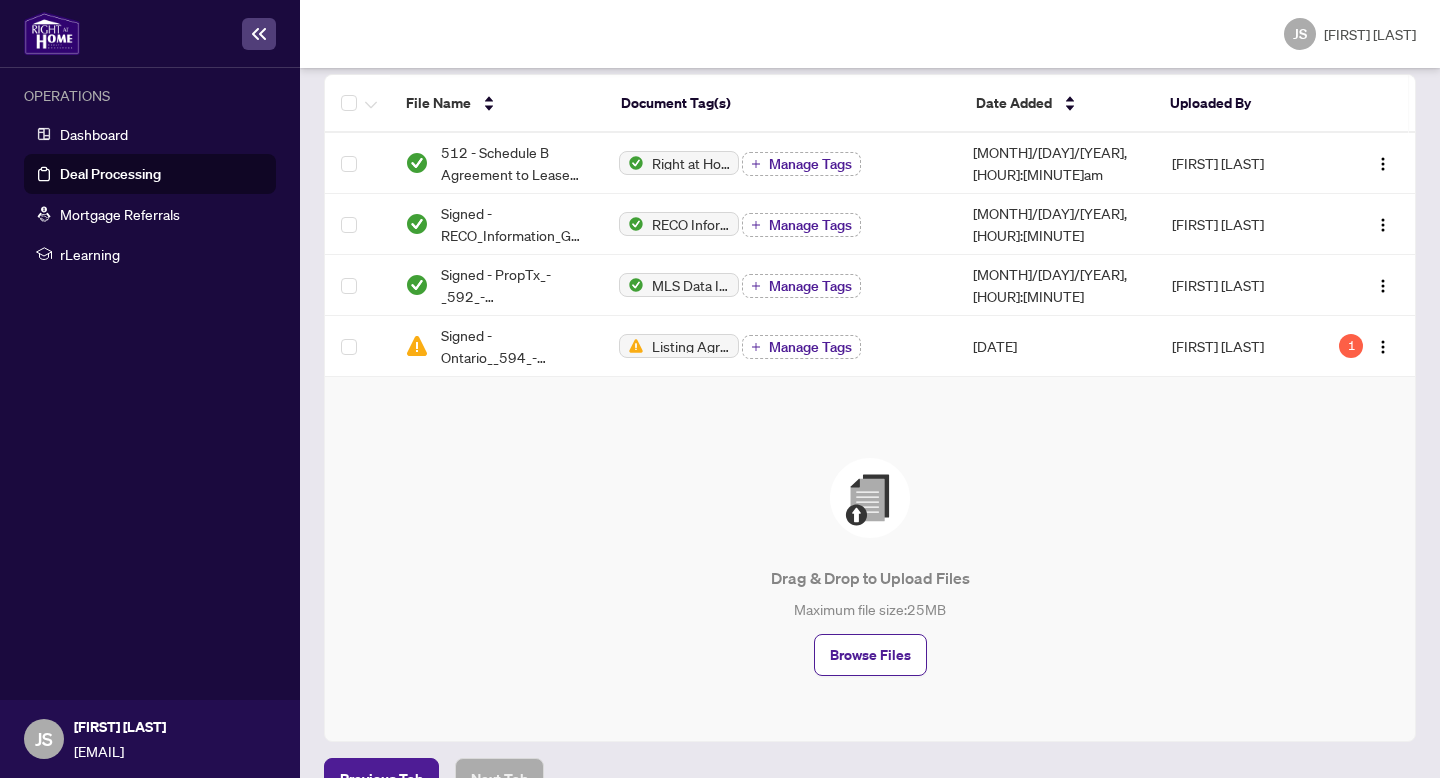 scroll, scrollTop: 339, scrollLeft: 0, axis: vertical 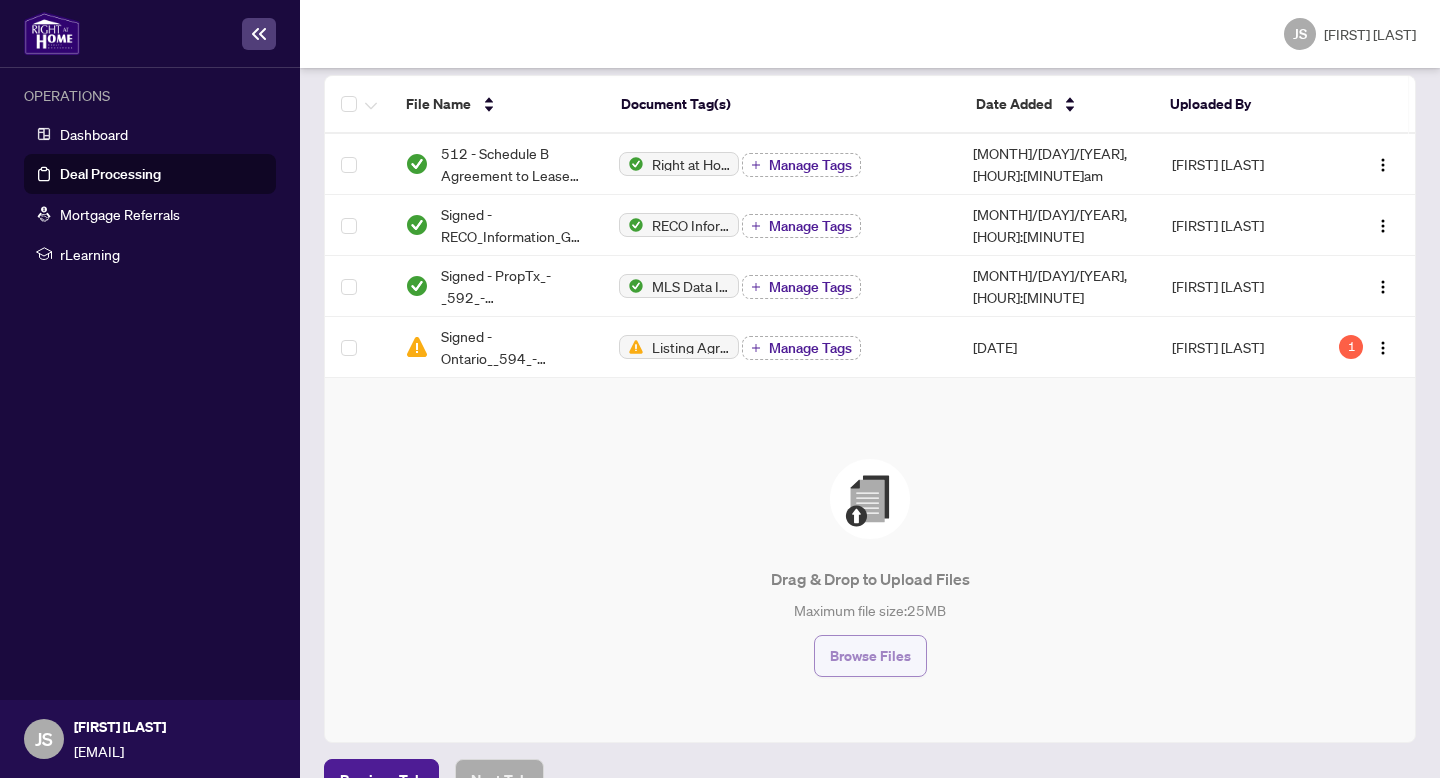 click on "Browse Files" at bounding box center [870, 656] 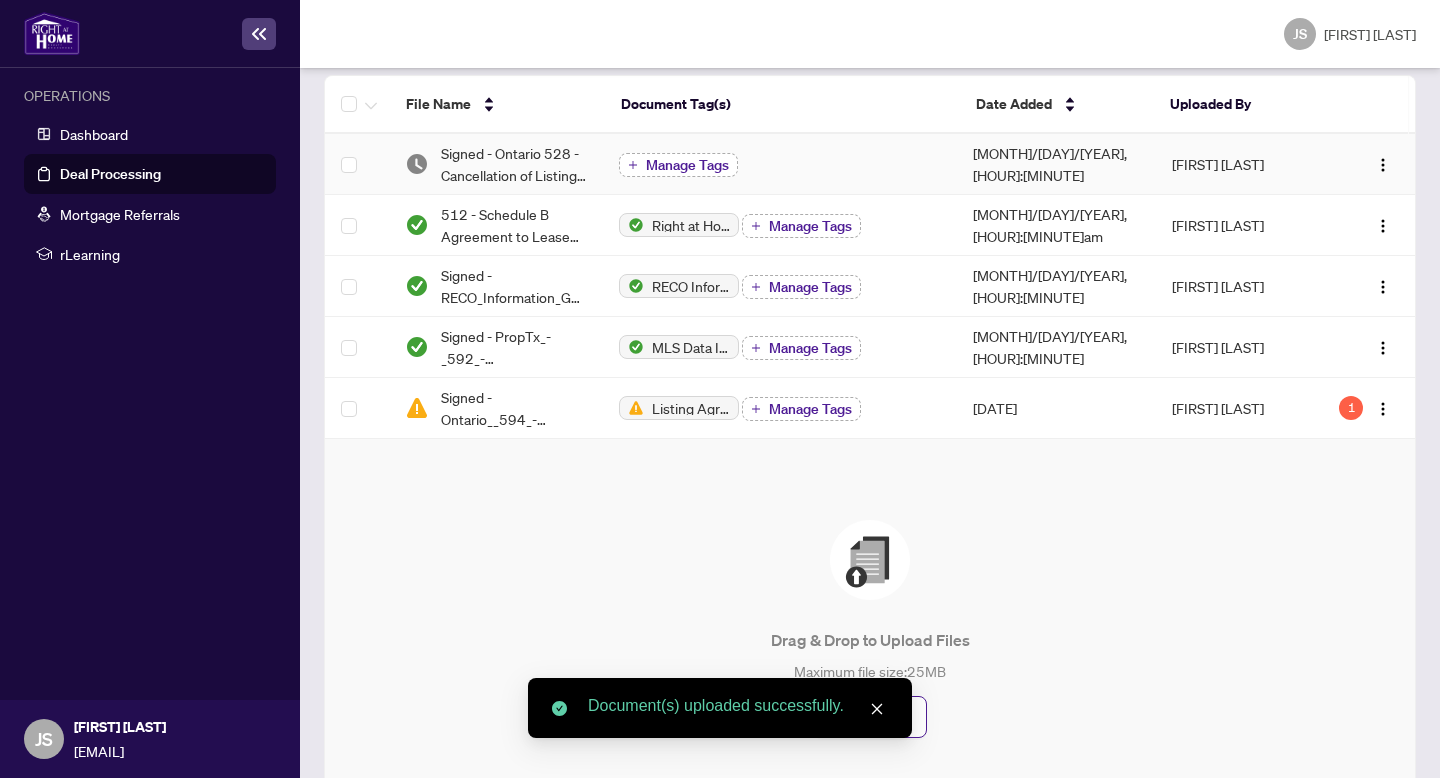 click on "Manage Tags" at bounding box center (687, 165) 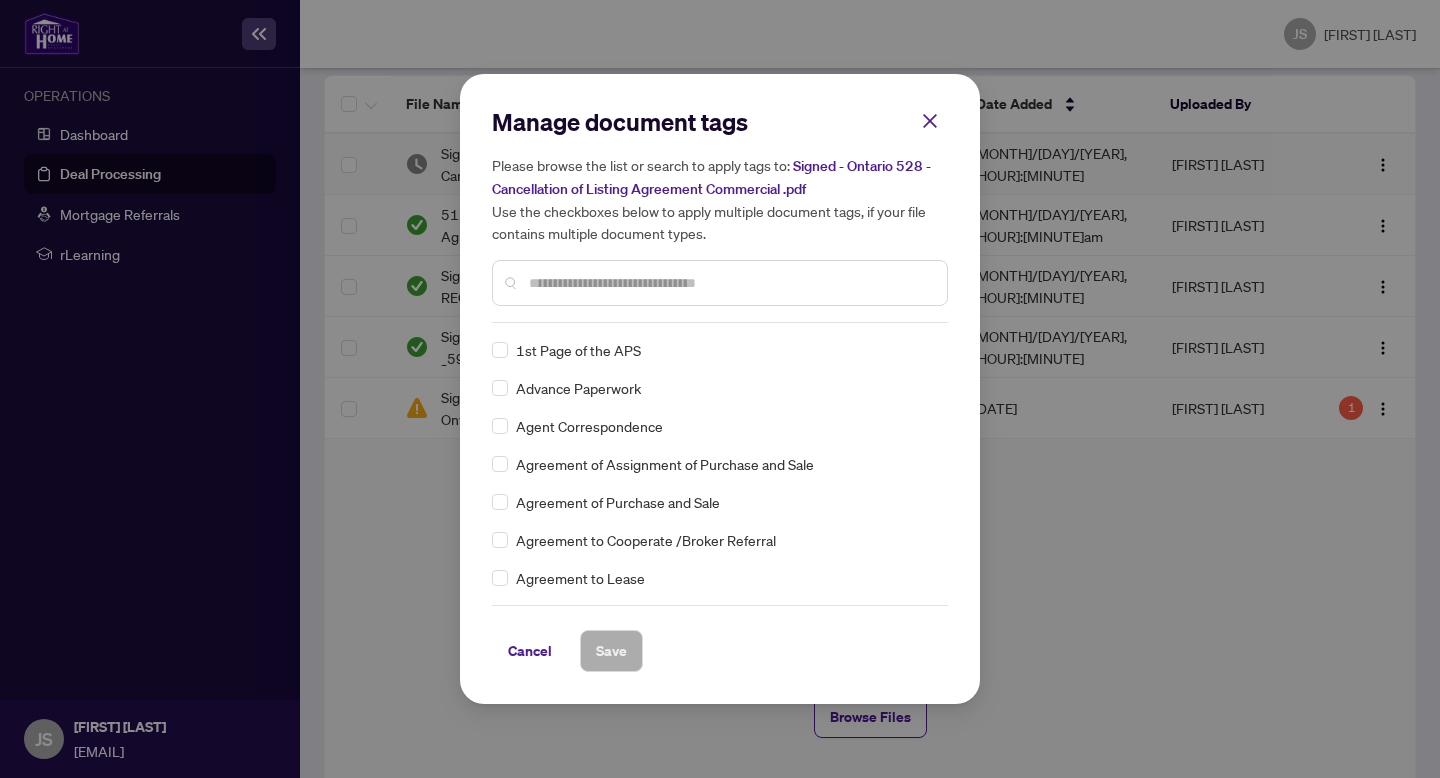 click on "Manage document tags Please browse the list or search to apply tags to:   Signed - Ontario 528 - Cancellation of Listing Agreement  Commercial .pdf   Use the checkboxes below to apply multiple document tags, if your file contains multiple document types." at bounding box center [720, 214] 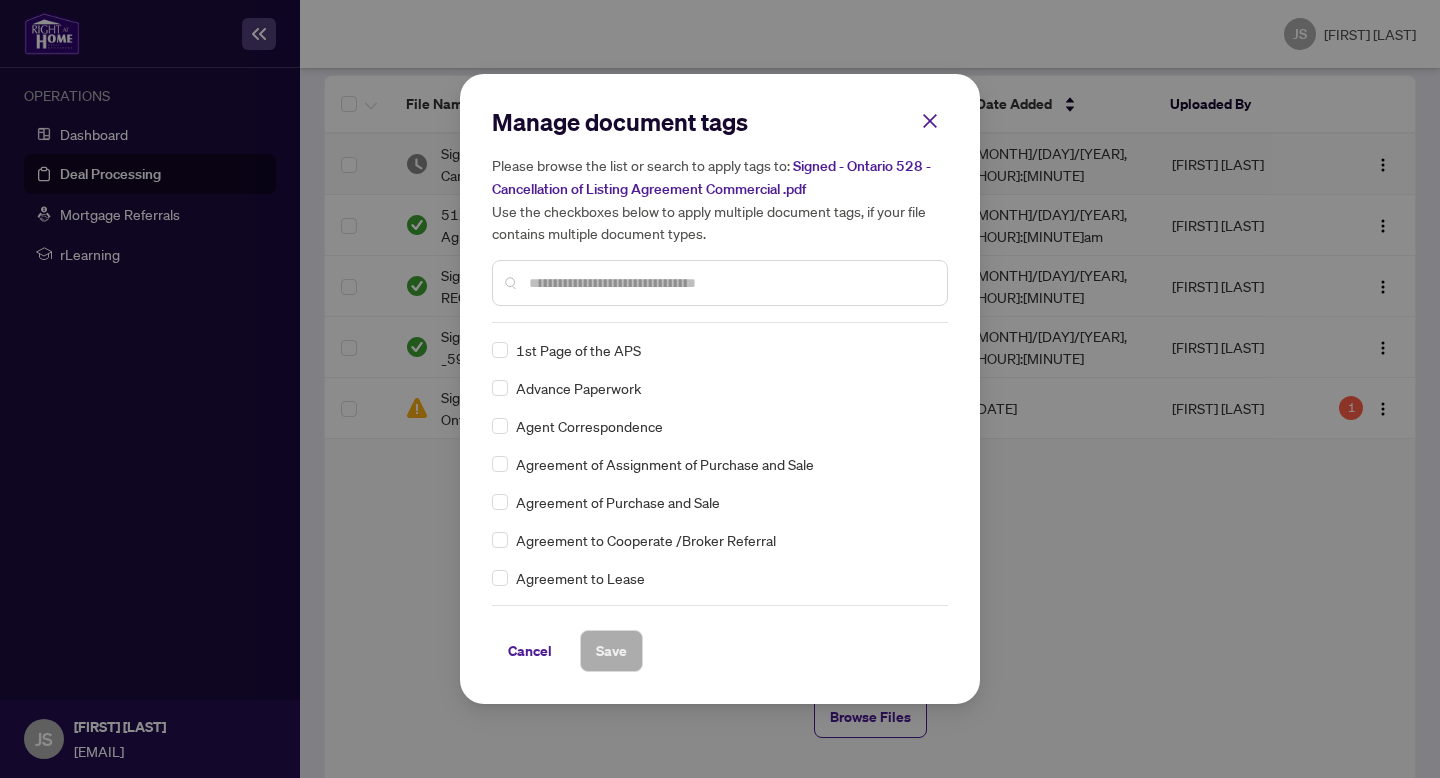 click at bounding box center [730, 283] 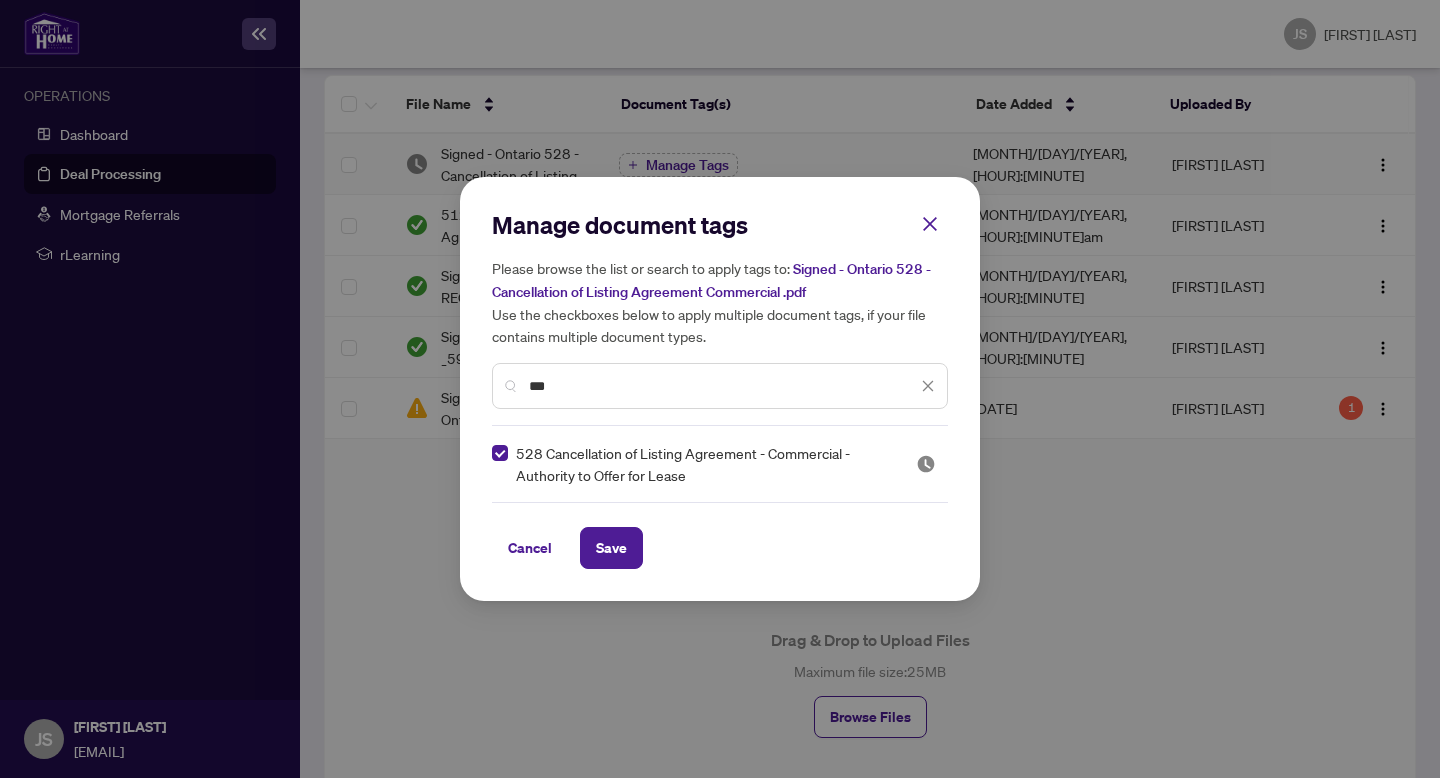 drag, startPoint x: 668, startPoint y: 391, endPoint x: 501, endPoint y: 387, distance: 167.0479 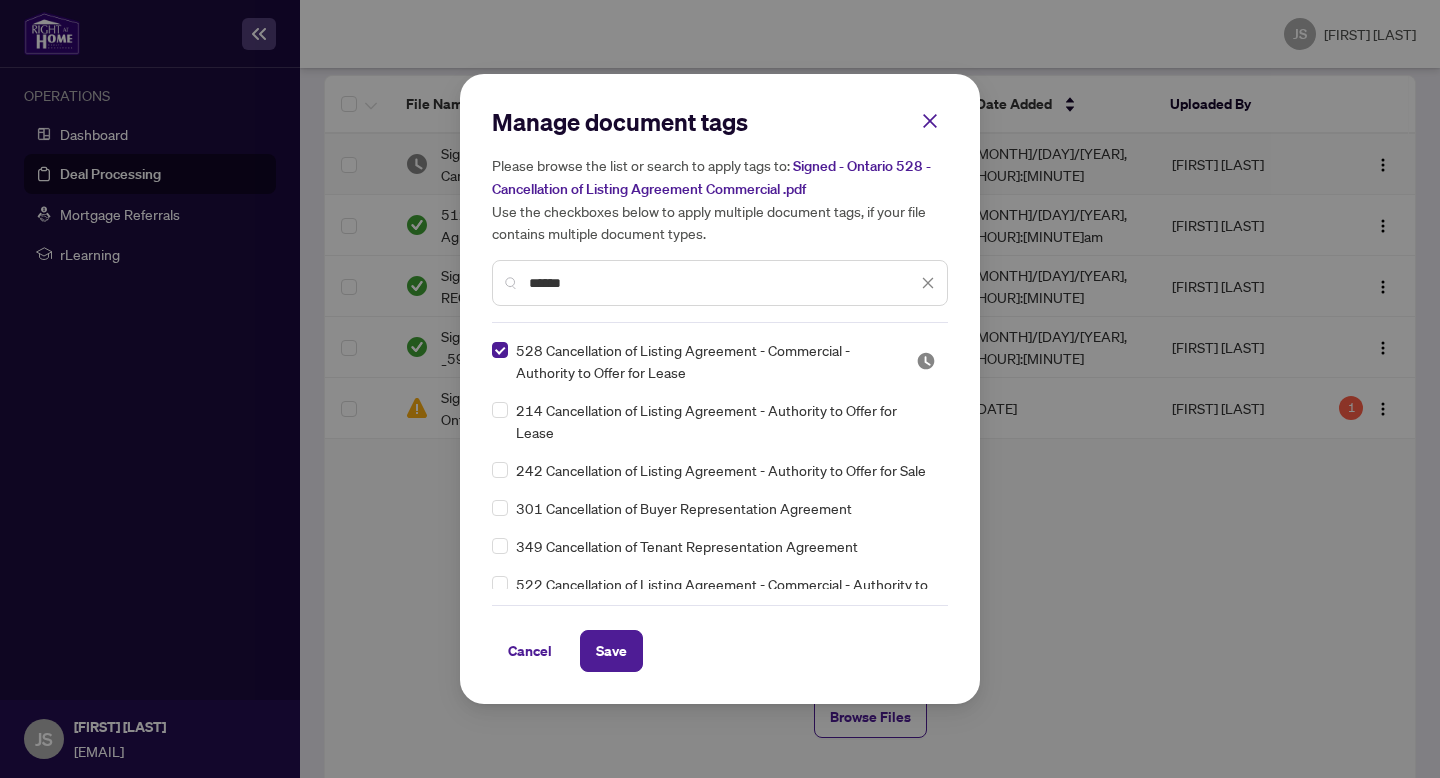 scroll, scrollTop: 82, scrollLeft: 0, axis: vertical 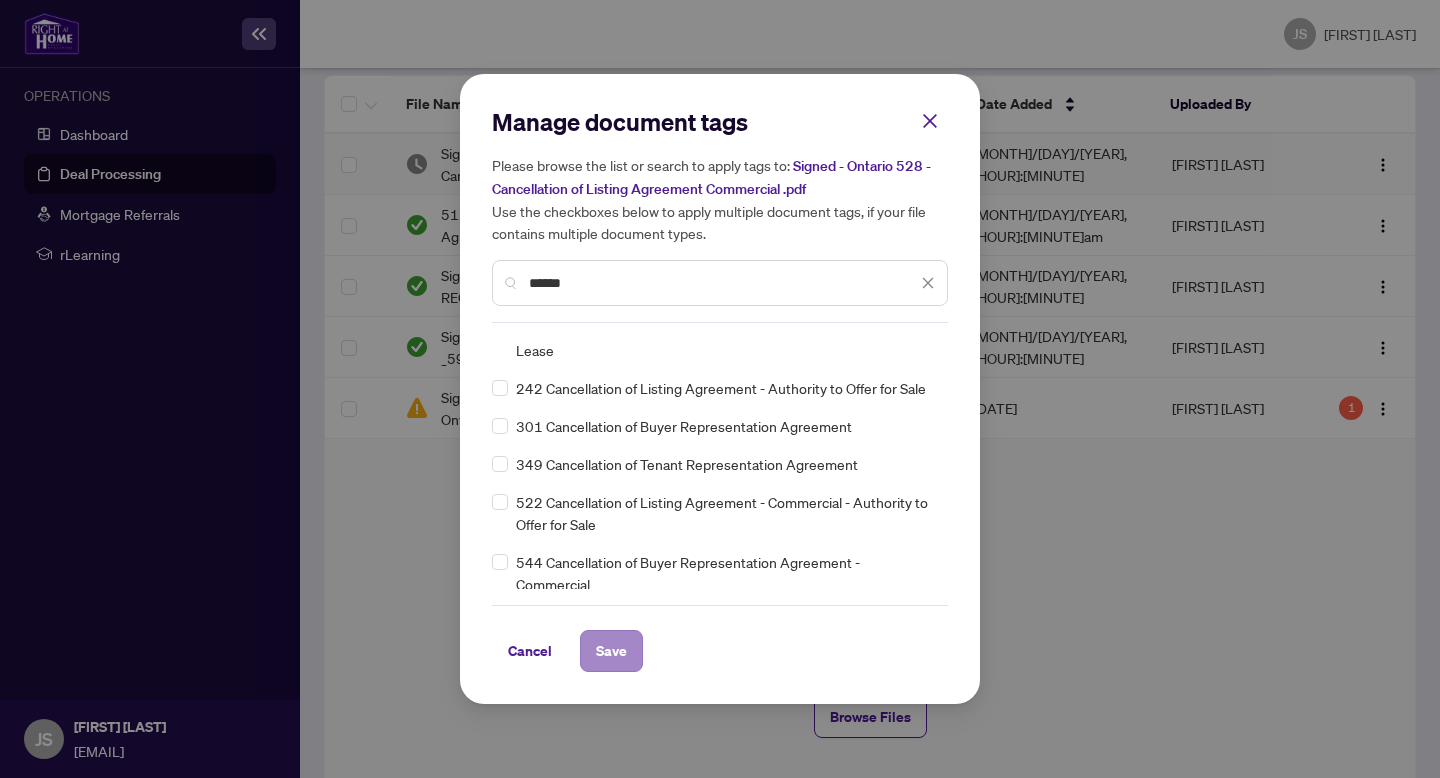 type on "******" 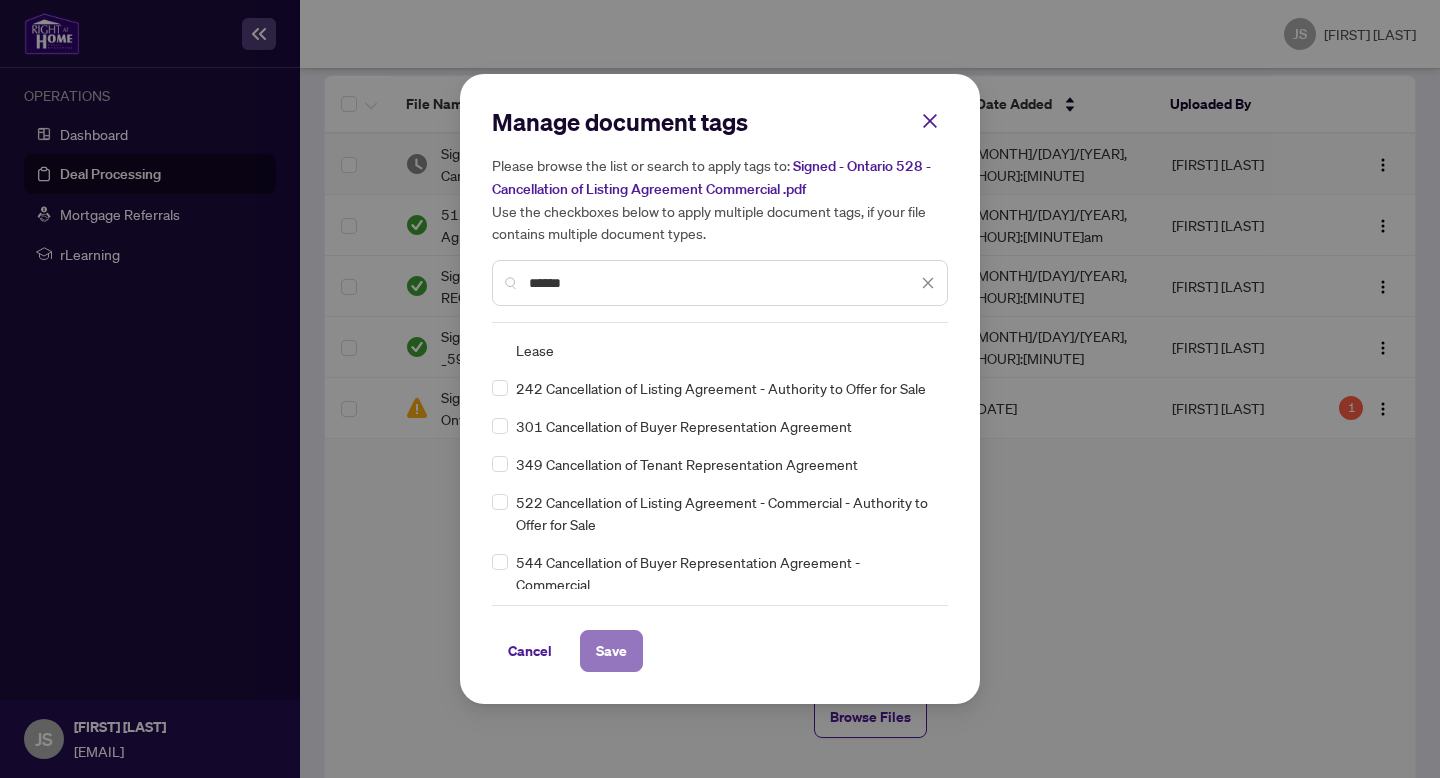 click on "Save" at bounding box center (611, 651) 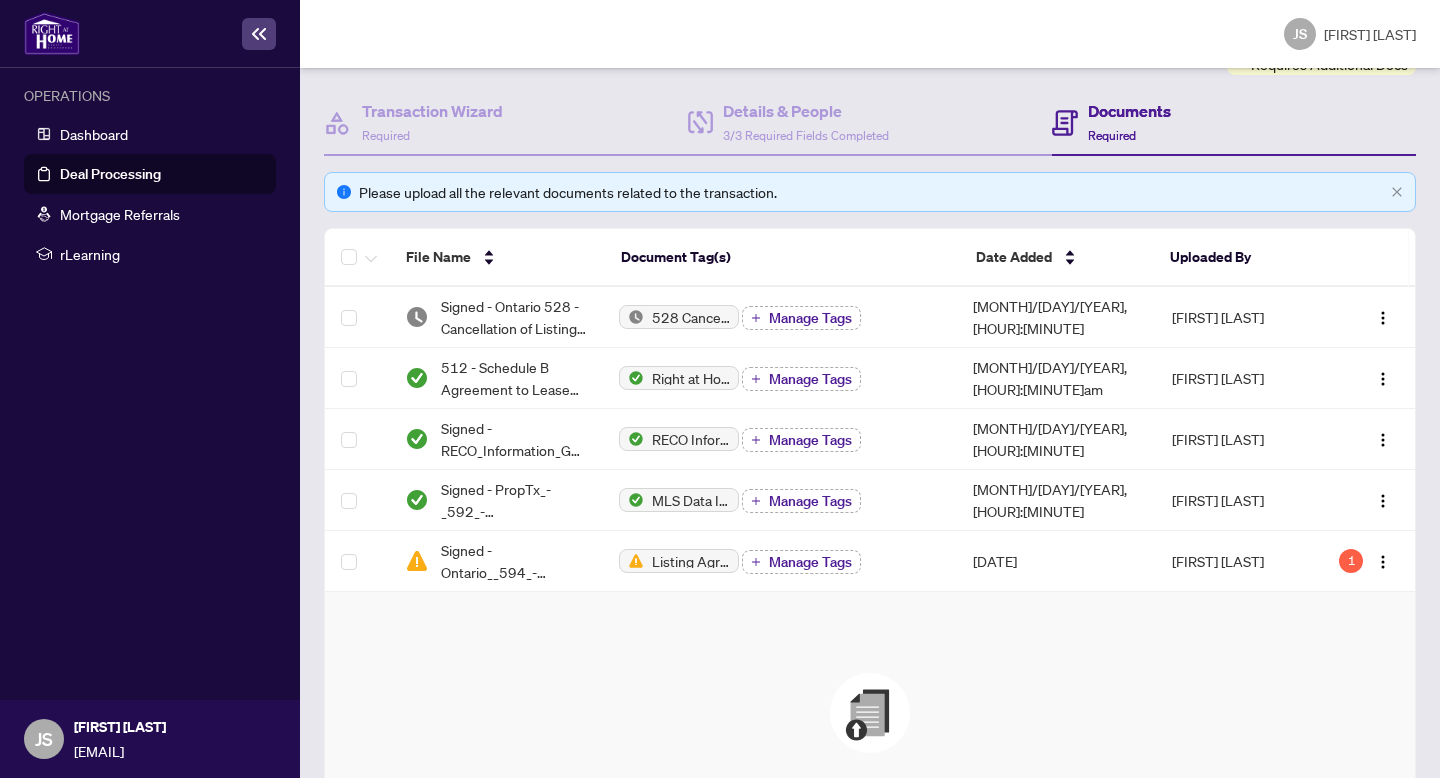 scroll, scrollTop: 0, scrollLeft: 0, axis: both 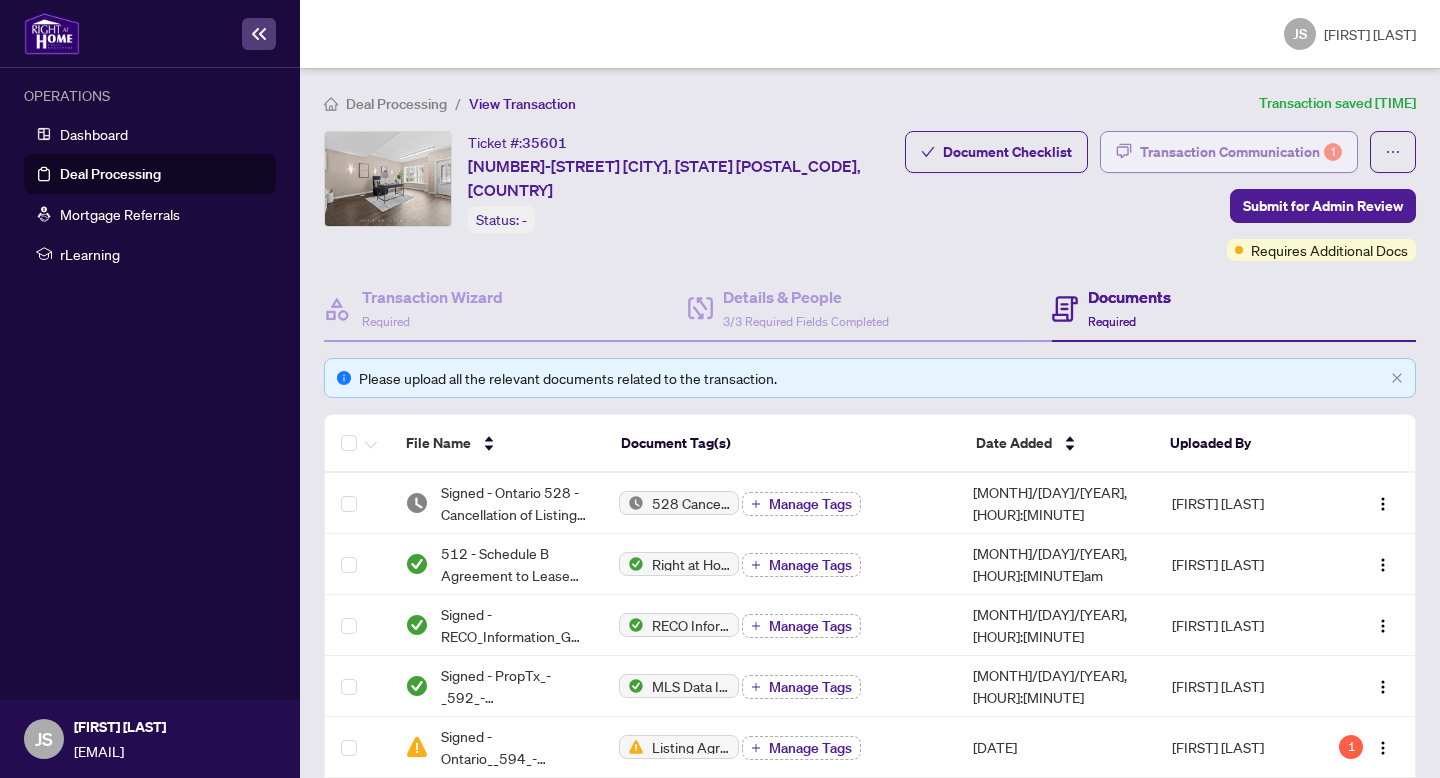 click on "Transaction Communication 1" at bounding box center (1229, 152) 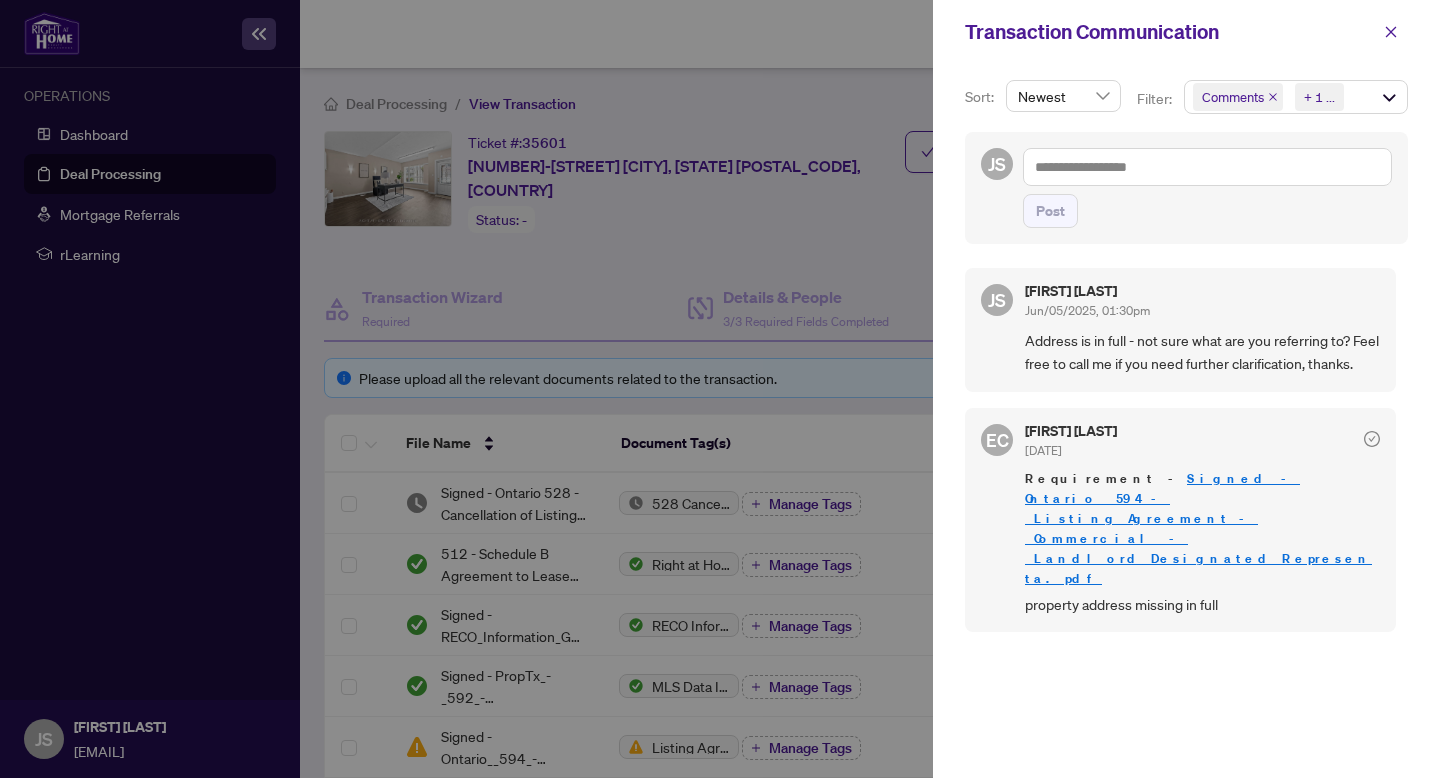click at bounding box center [720, 389] 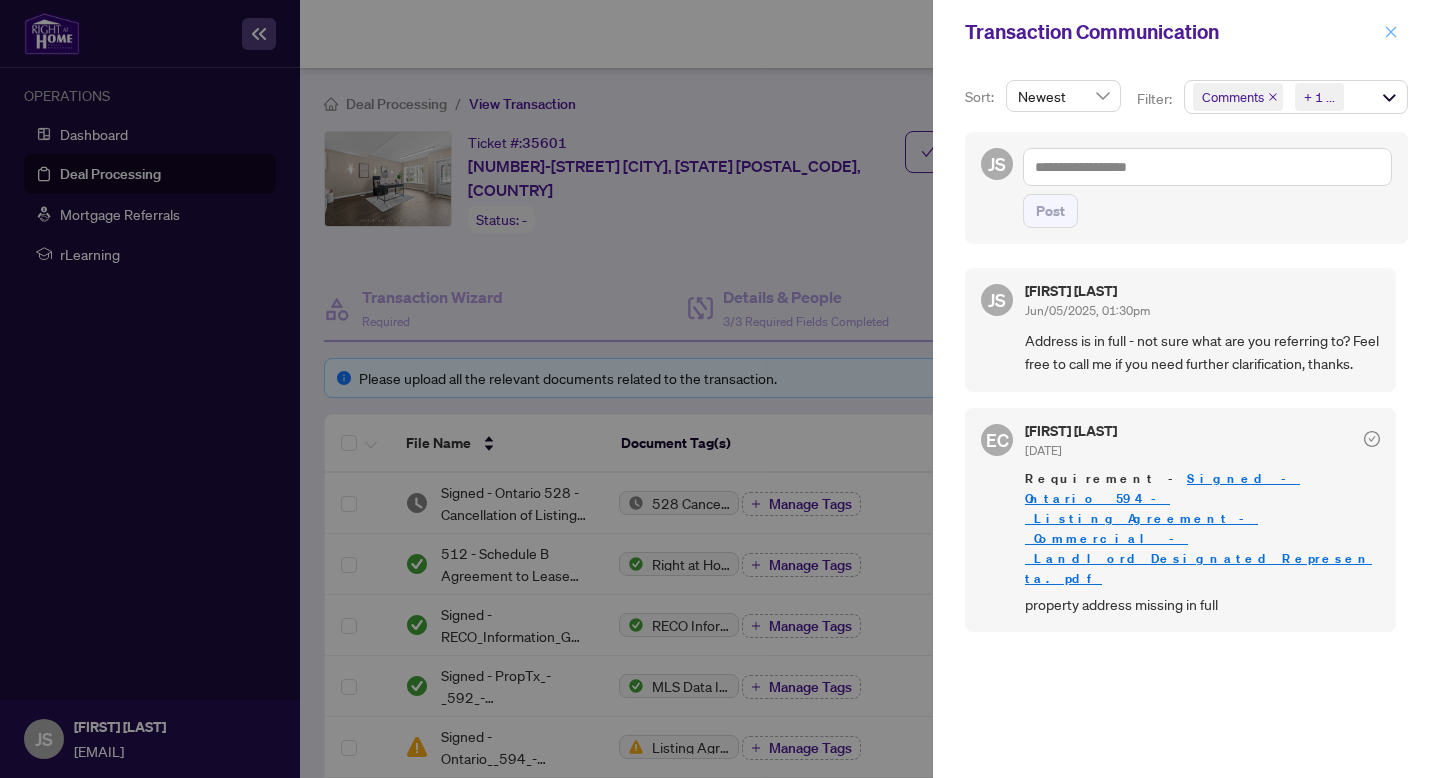 click at bounding box center [1391, 32] 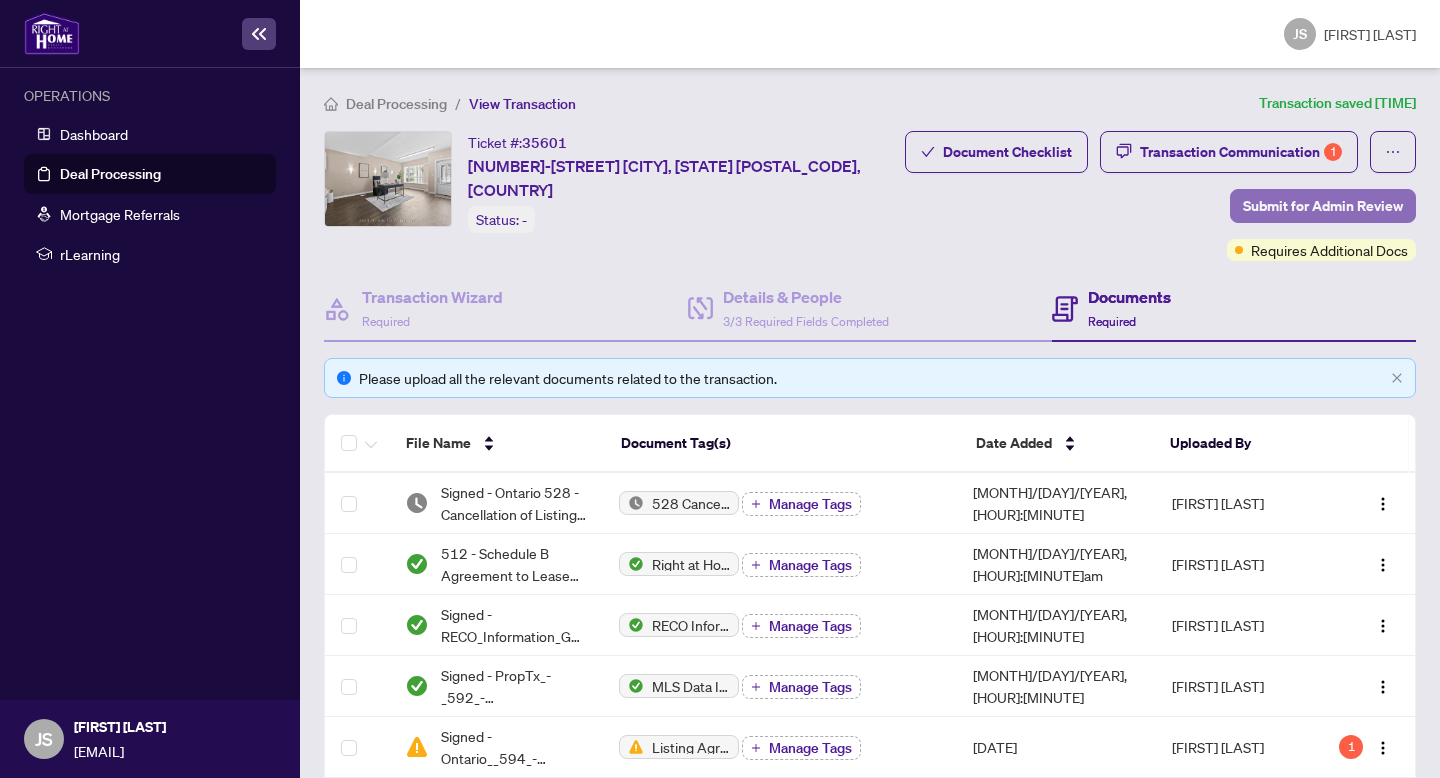 click on "Submit for Admin Review" at bounding box center [1323, 206] 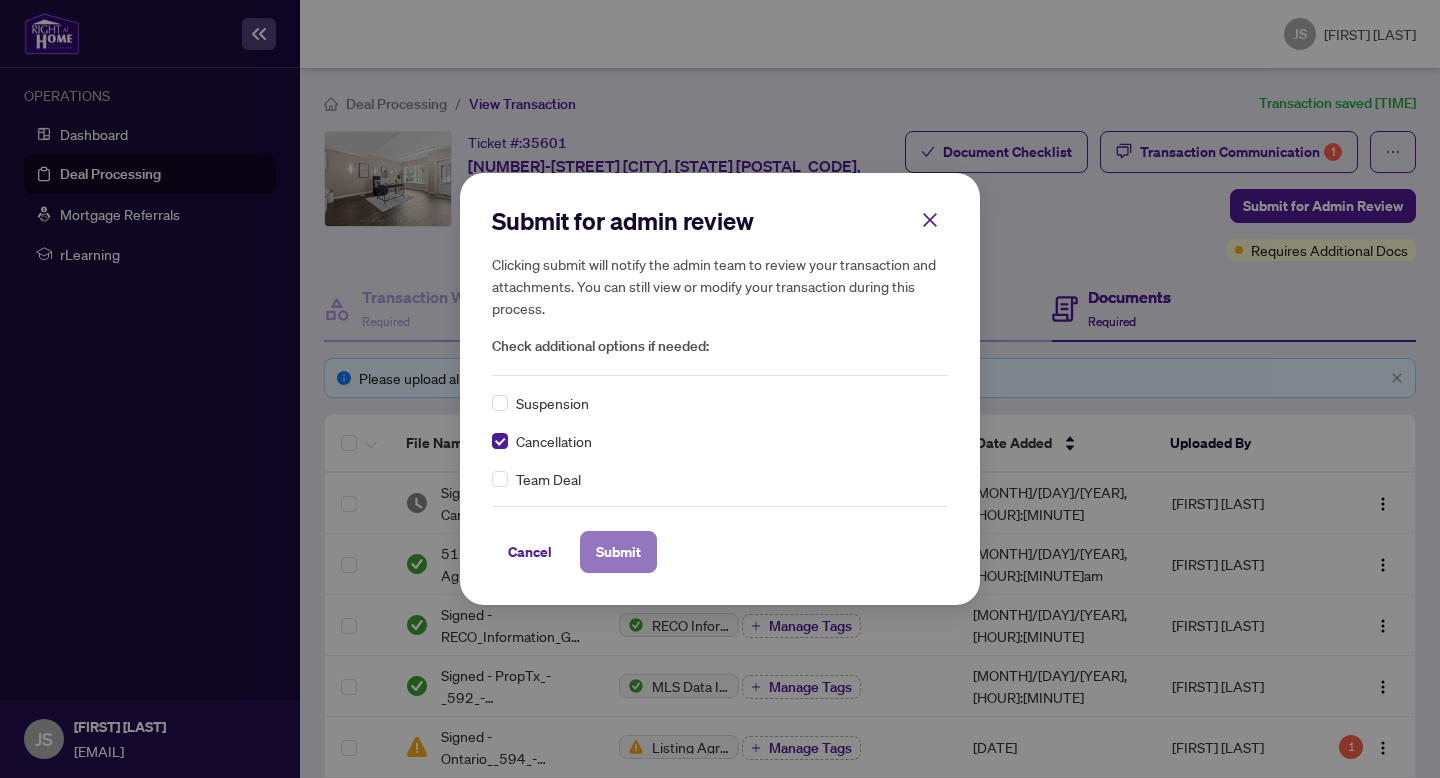 click on "Submit" at bounding box center (0, 0) 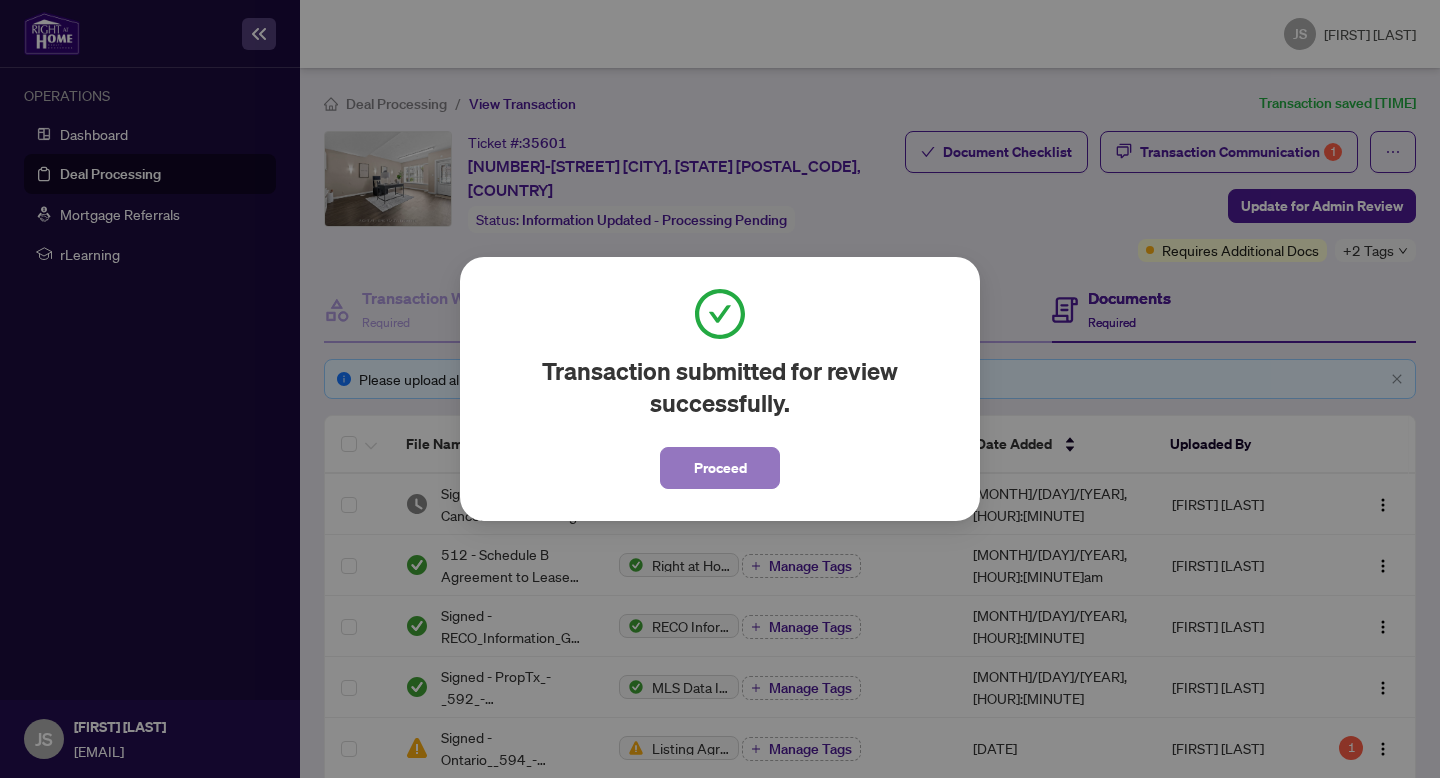 click on "Proceed" at bounding box center (720, 468) 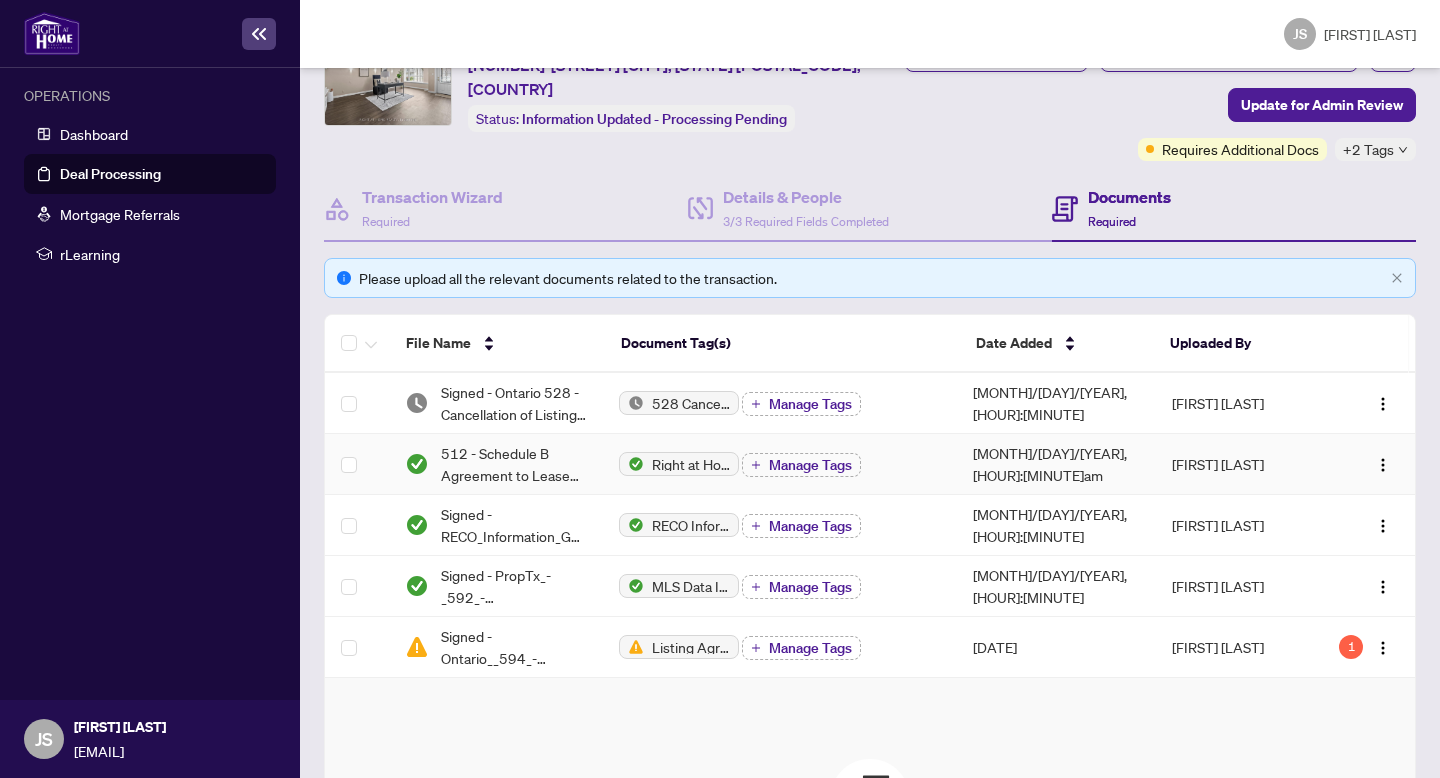 scroll, scrollTop: 131, scrollLeft: 0, axis: vertical 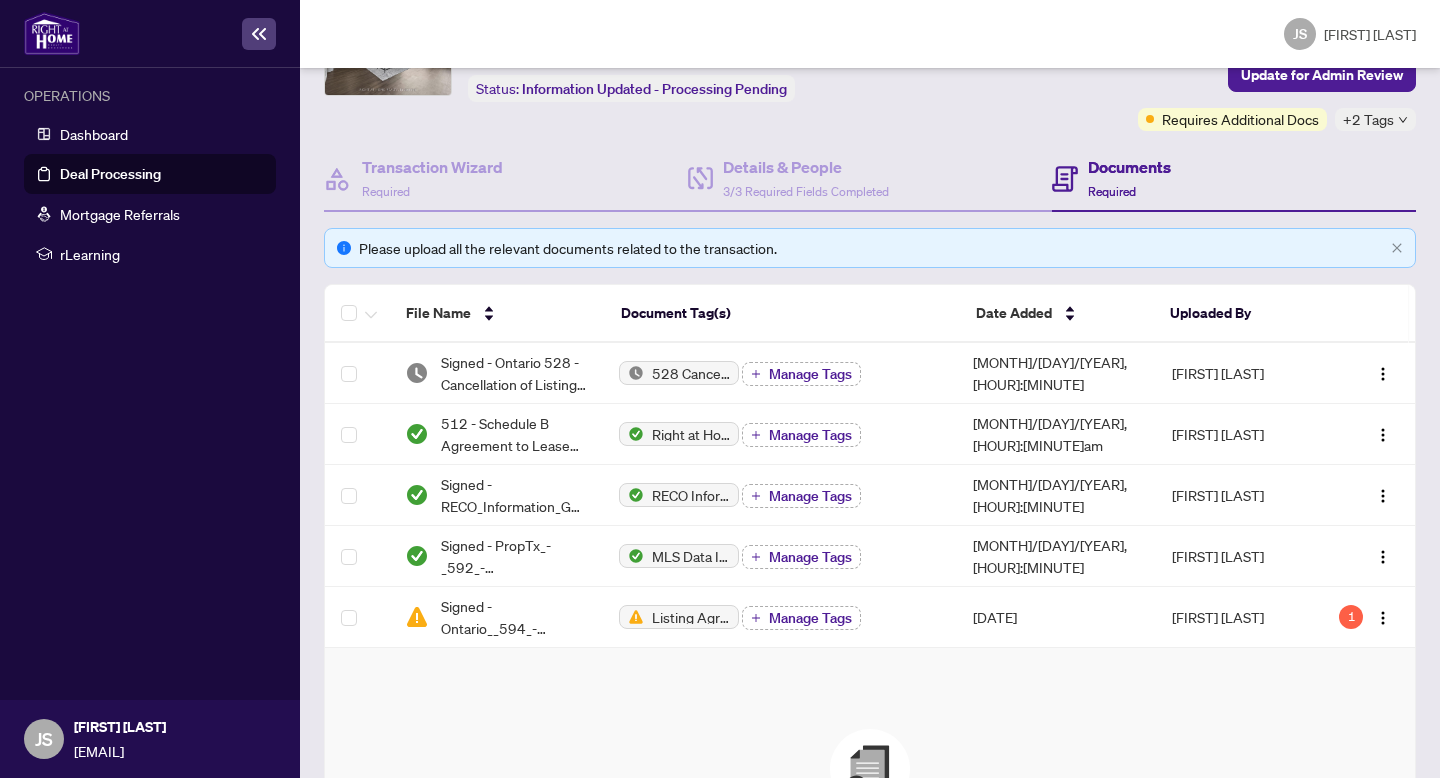 click on "Deal Processing" at bounding box center (110, 174) 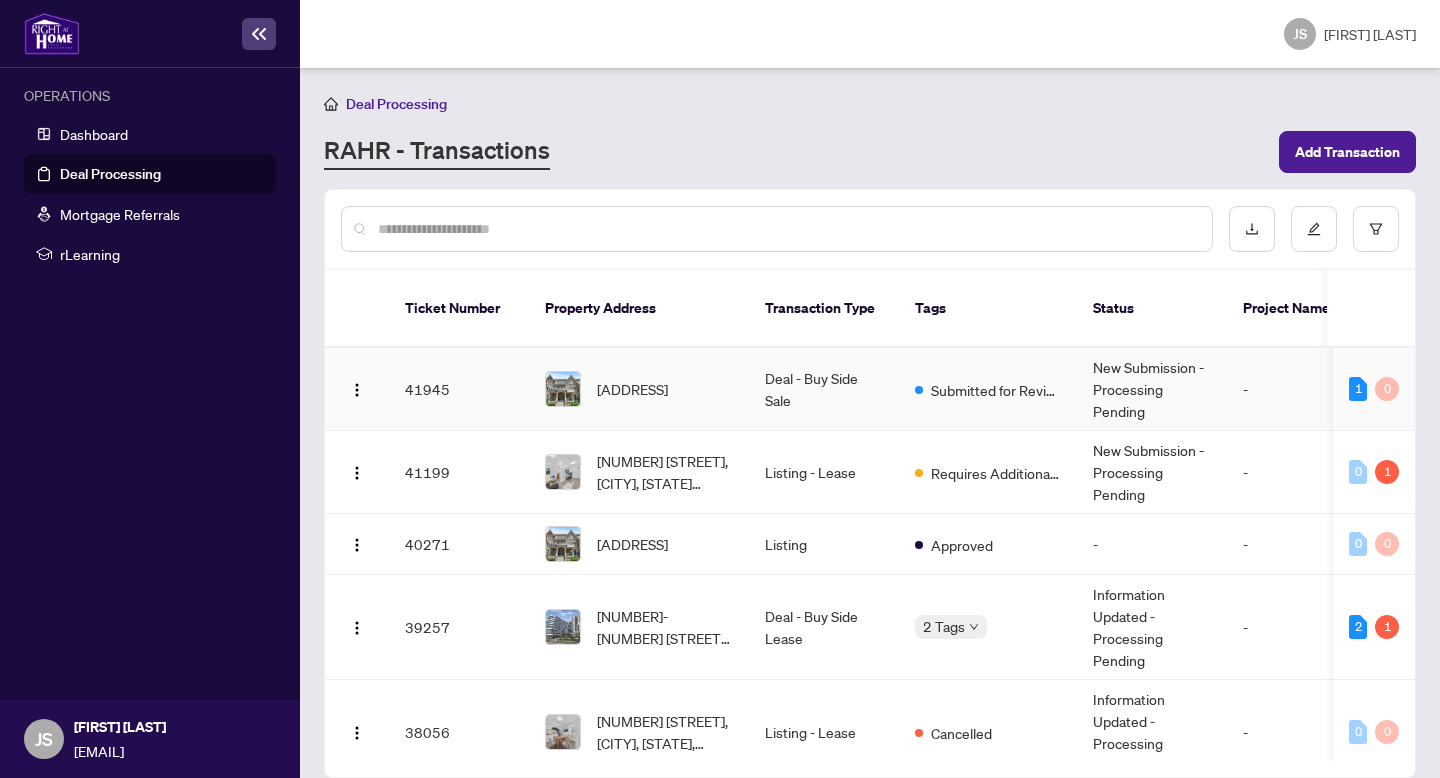 click on "Deal - Buy Side Sale" at bounding box center (824, 389) 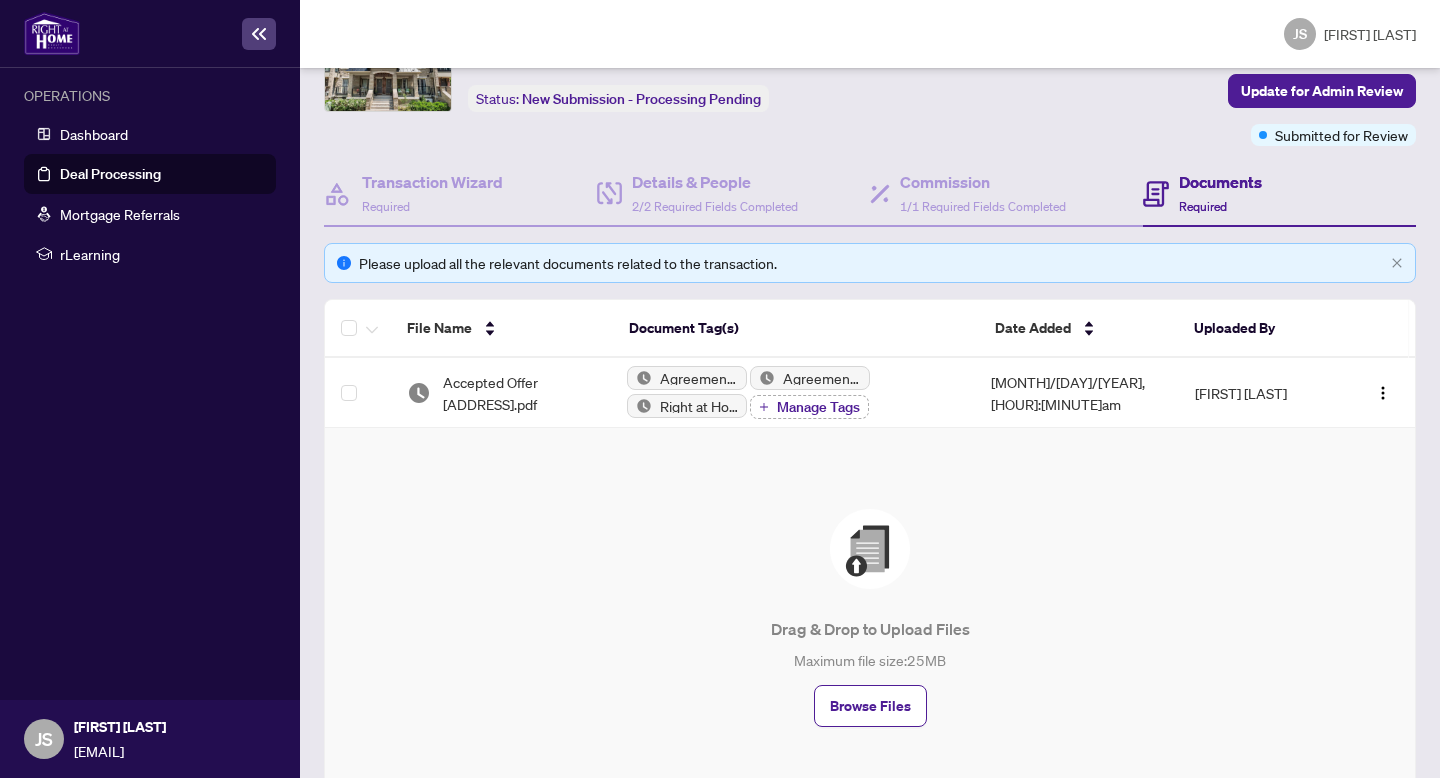 scroll, scrollTop: 91, scrollLeft: 0, axis: vertical 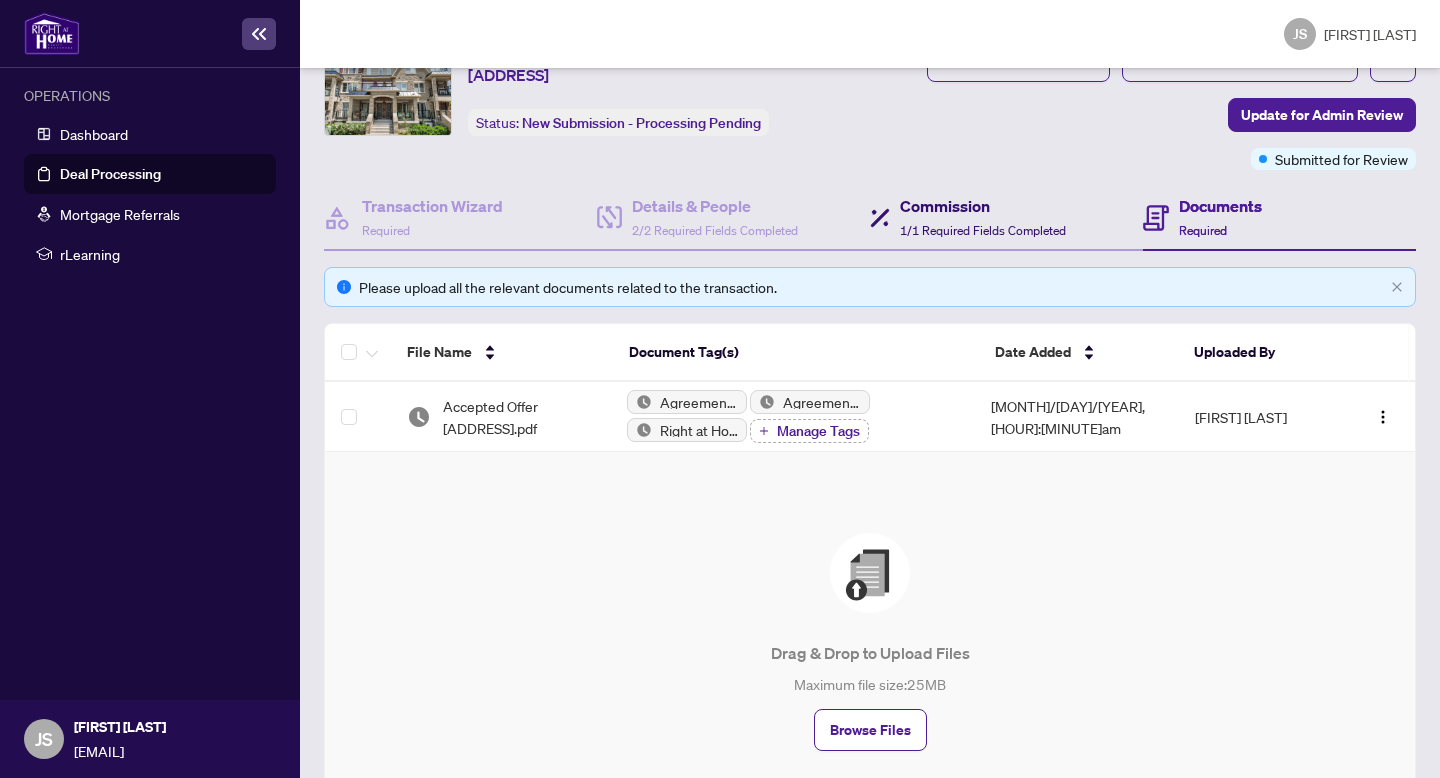 click on "Commission" at bounding box center (983, 206) 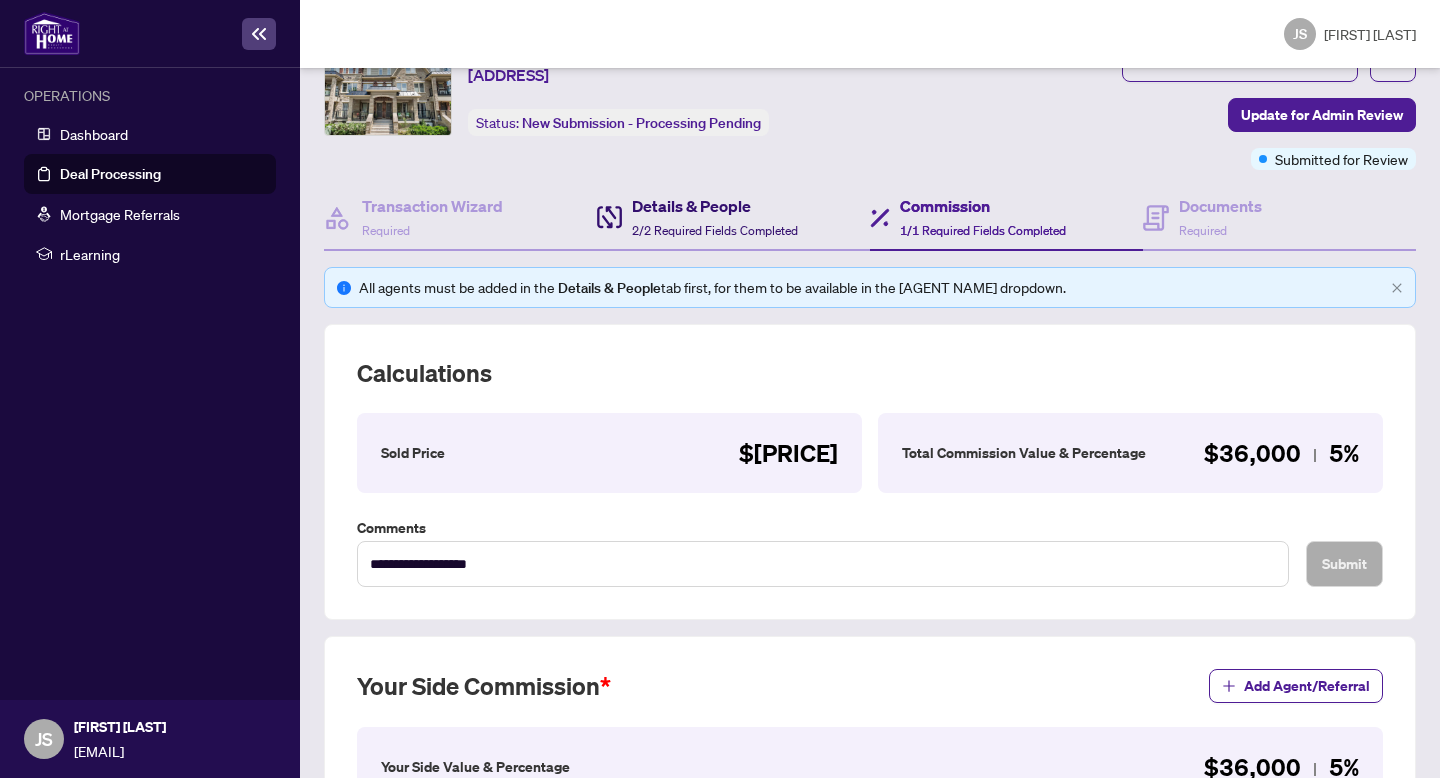 click on "Details & People" at bounding box center [715, 206] 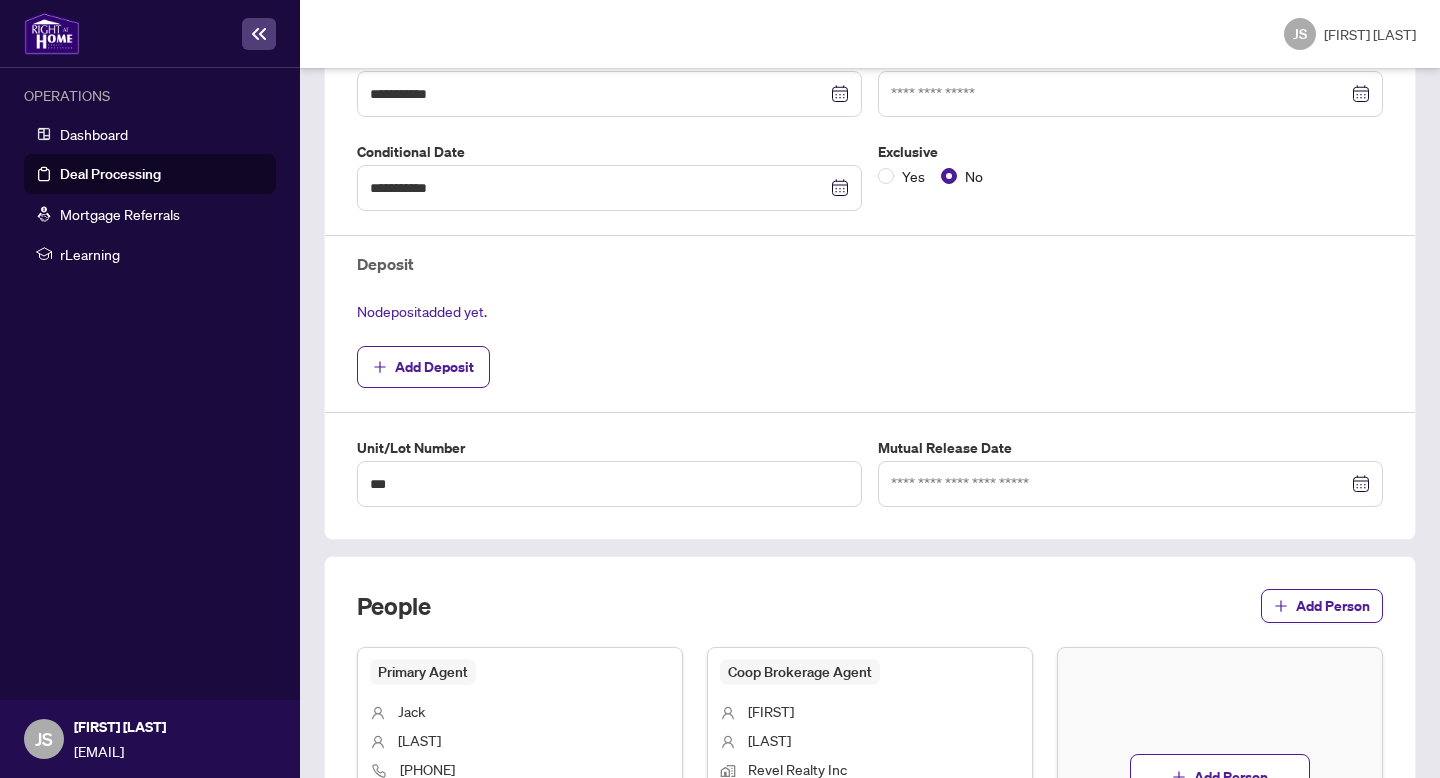 scroll, scrollTop: 483, scrollLeft: 0, axis: vertical 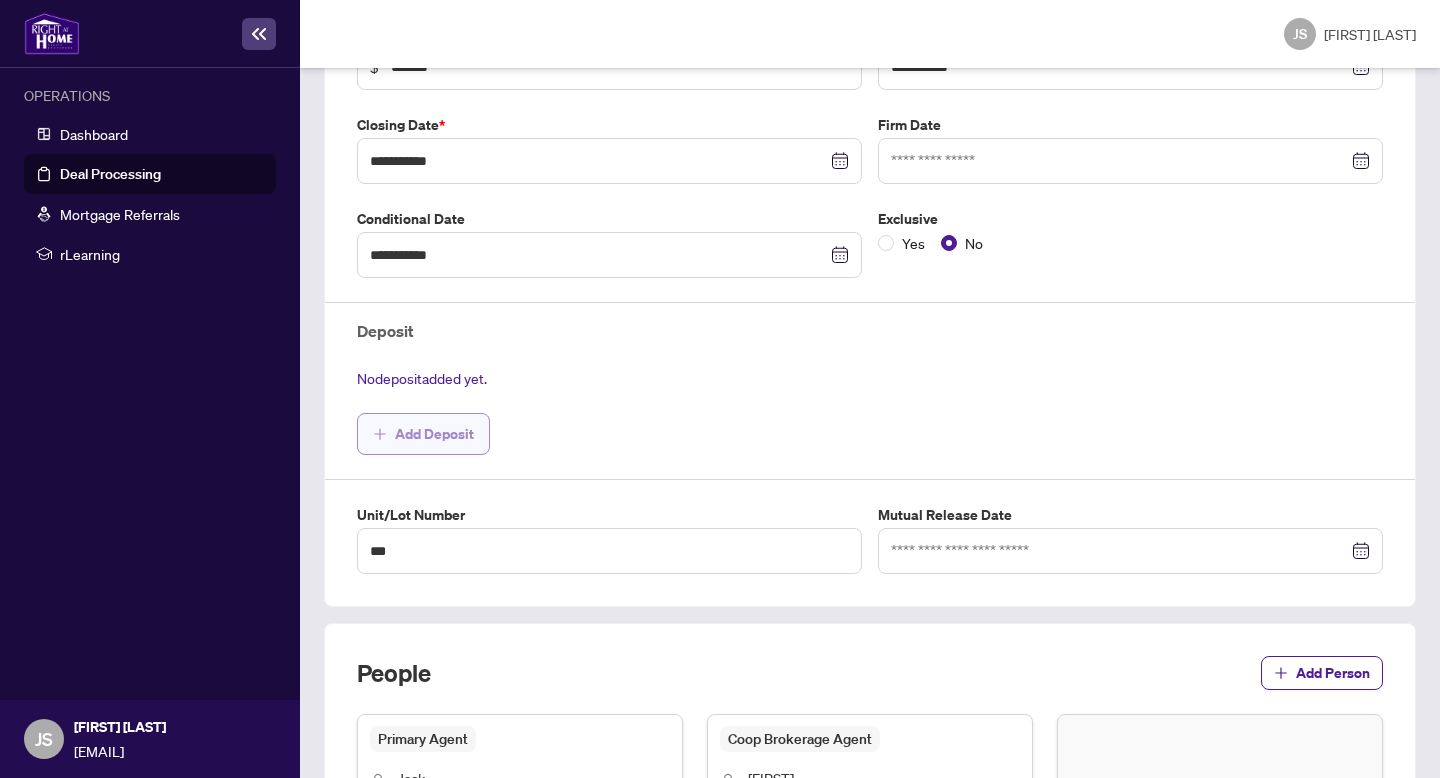 click on "Add Deposit" at bounding box center (434, 434) 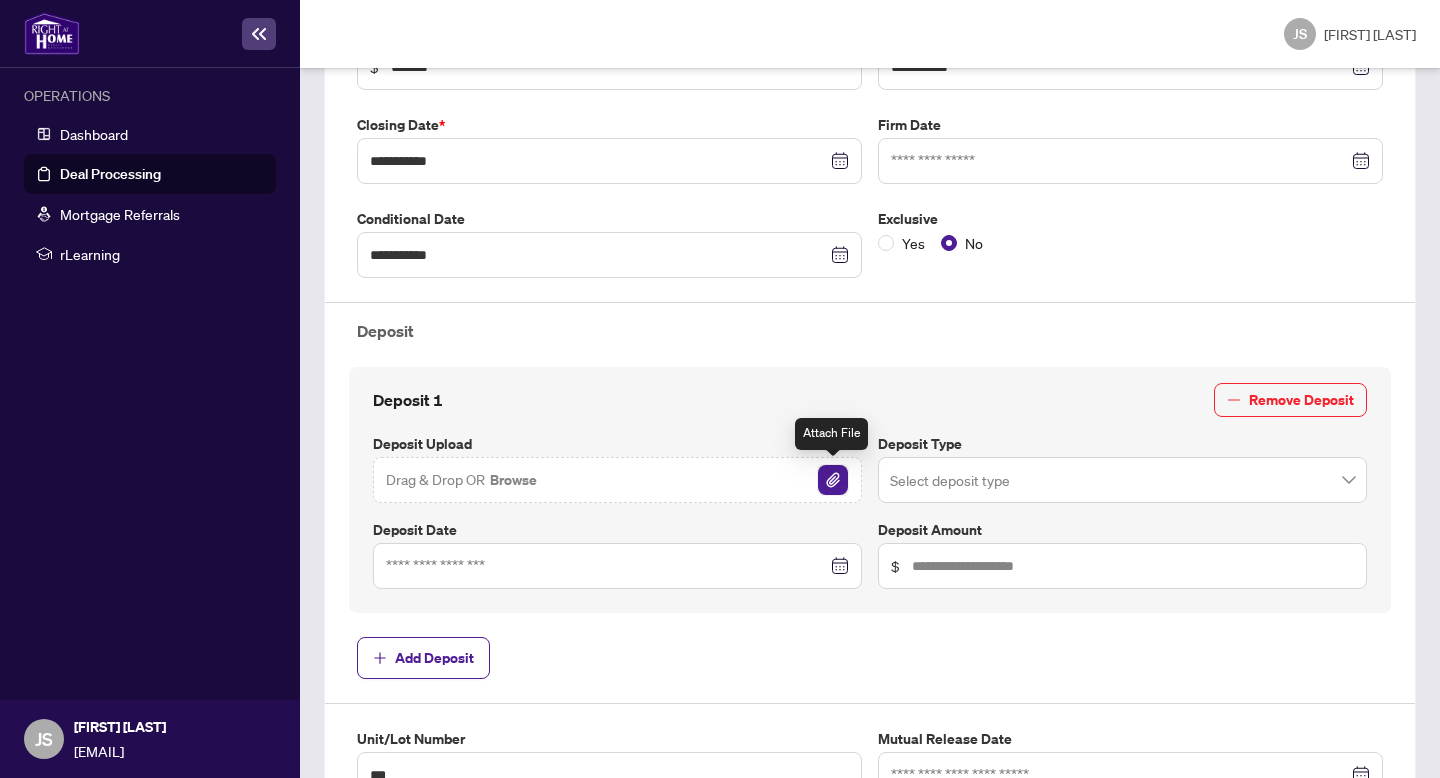 click at bounding box center (833, 480) 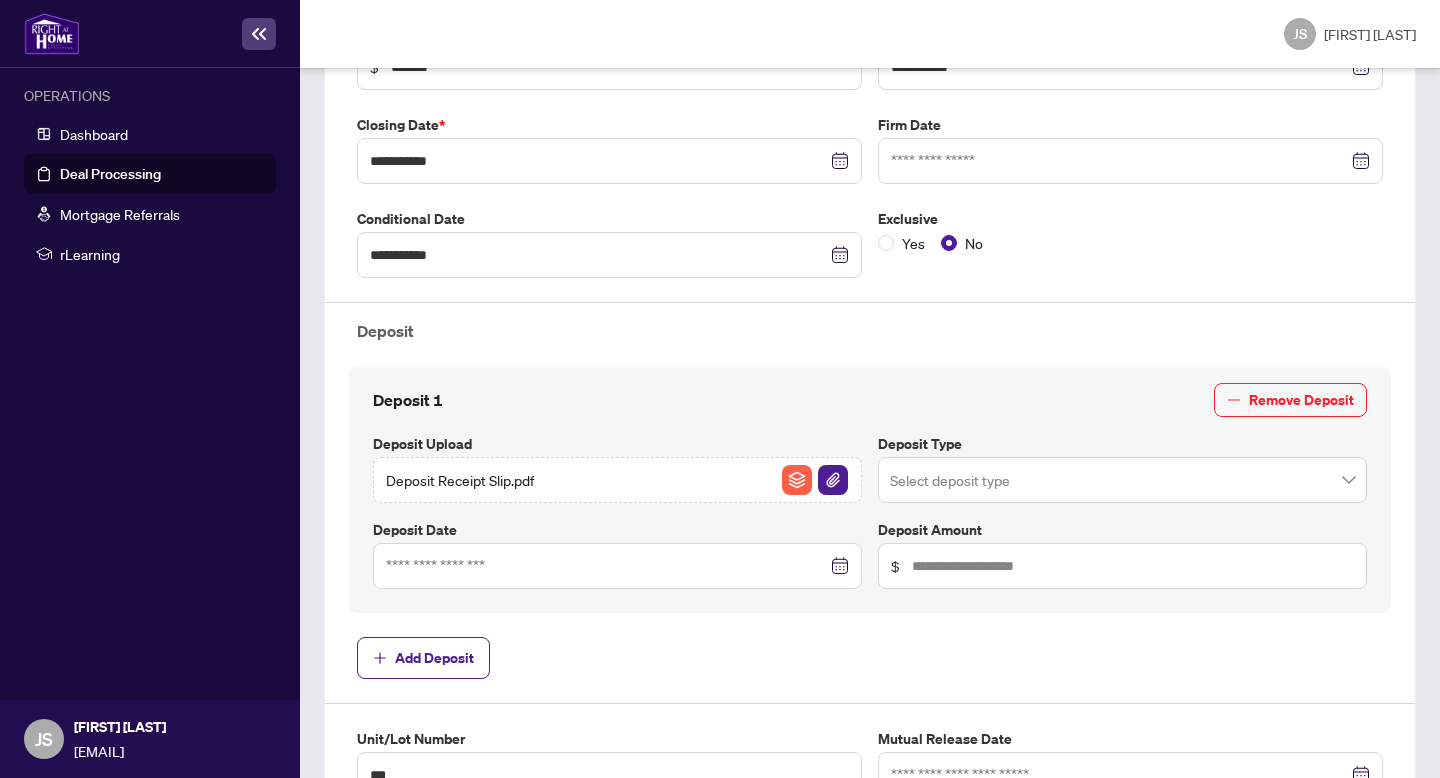 click at bounding box center [1122, 480] 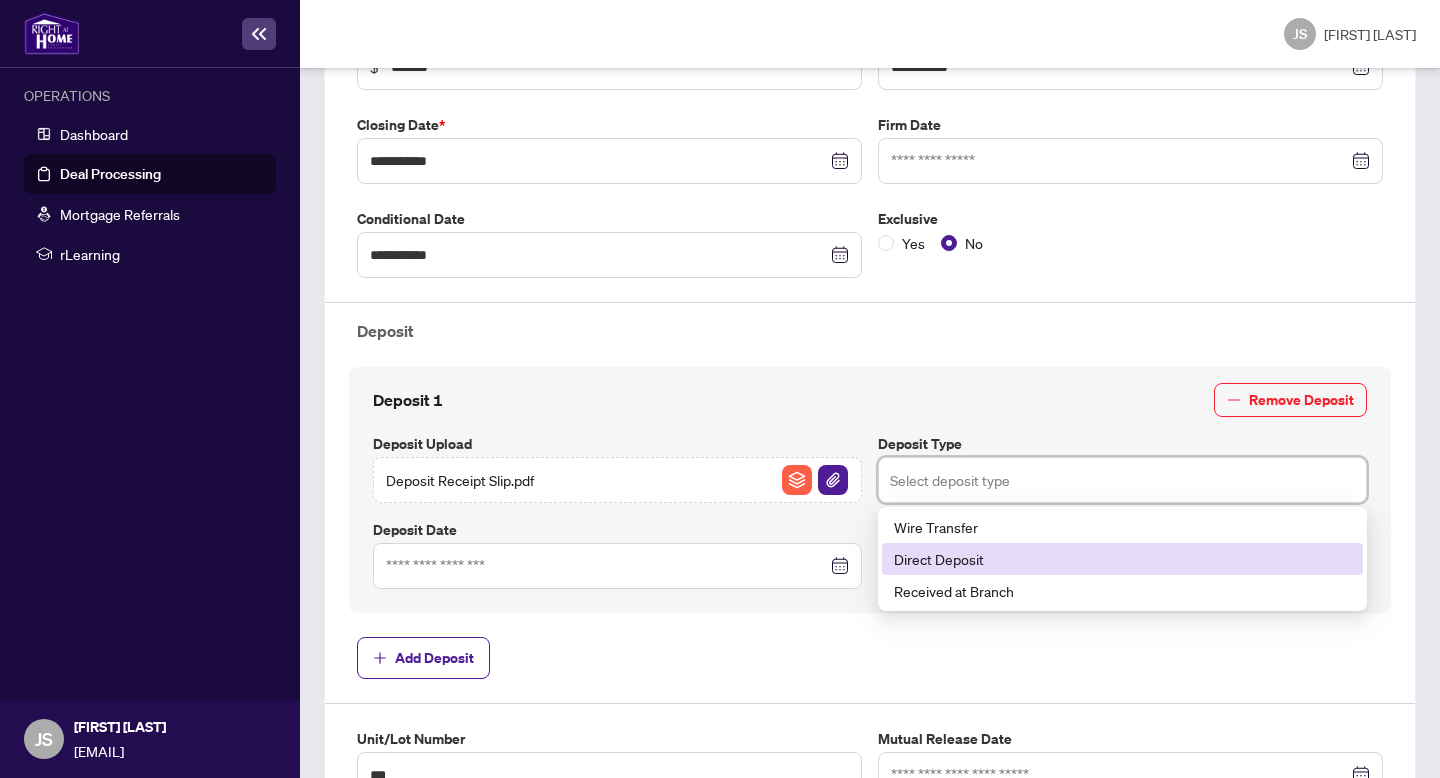 click on "Direct Deposit" at bounding box center (1122, 559) 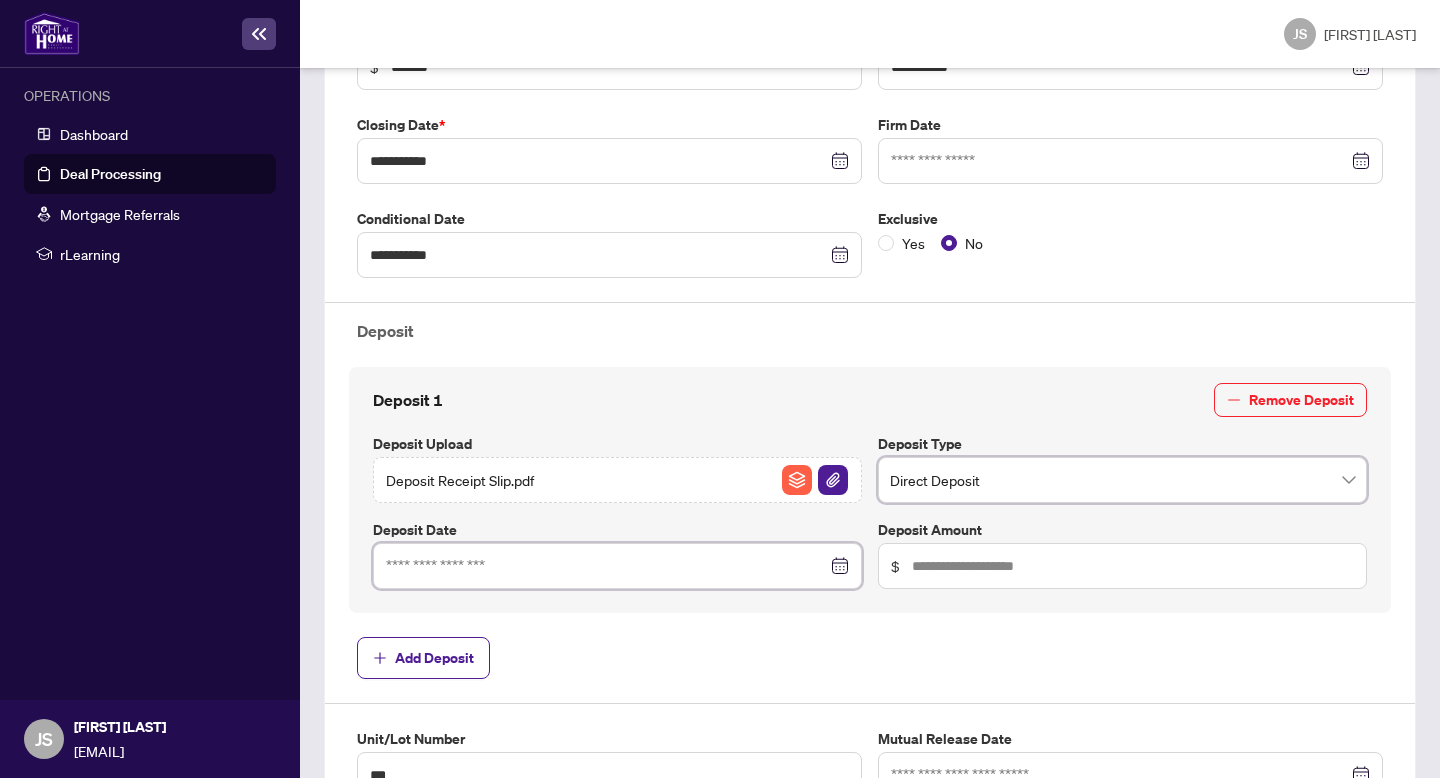 click at bounding box center [606, 566] 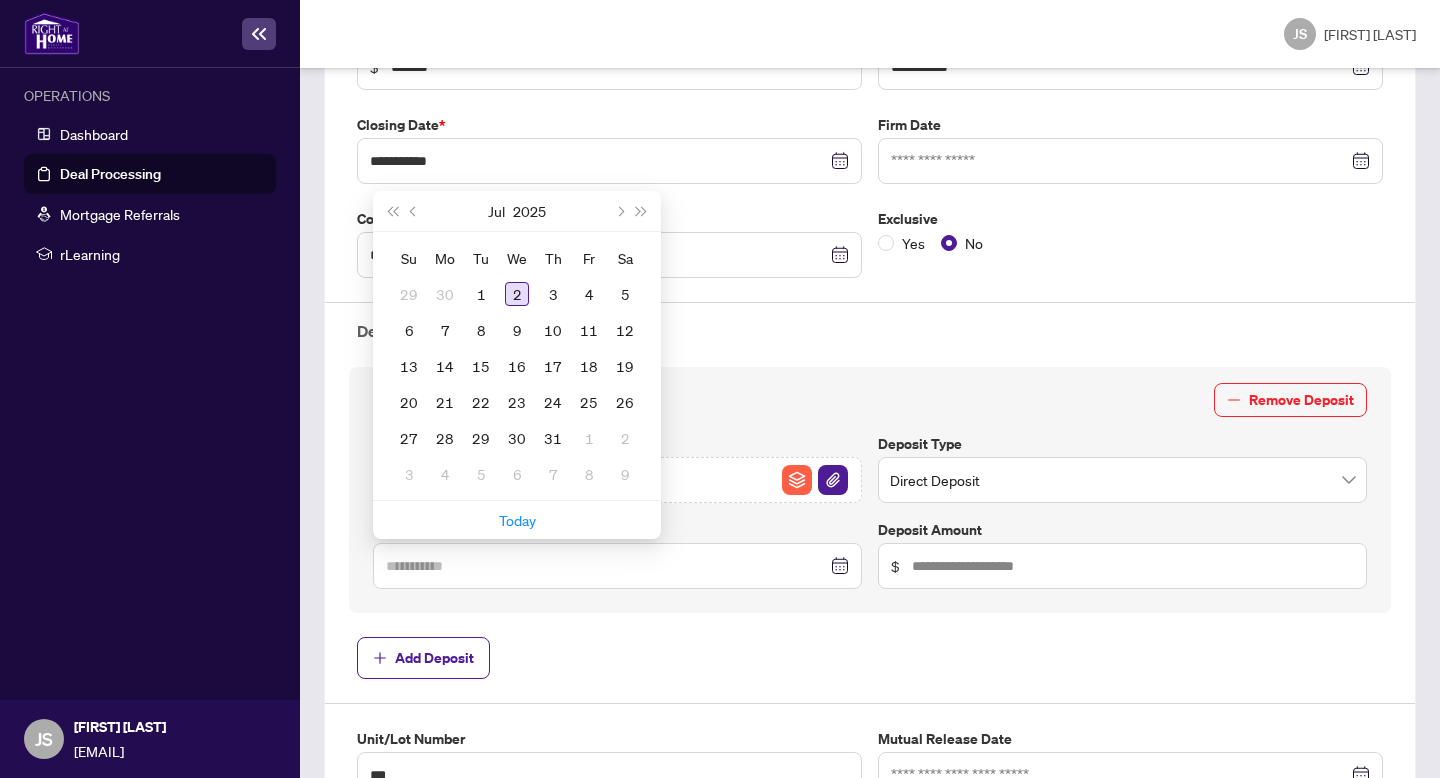 click on "2" at bounding box center (517, 294) 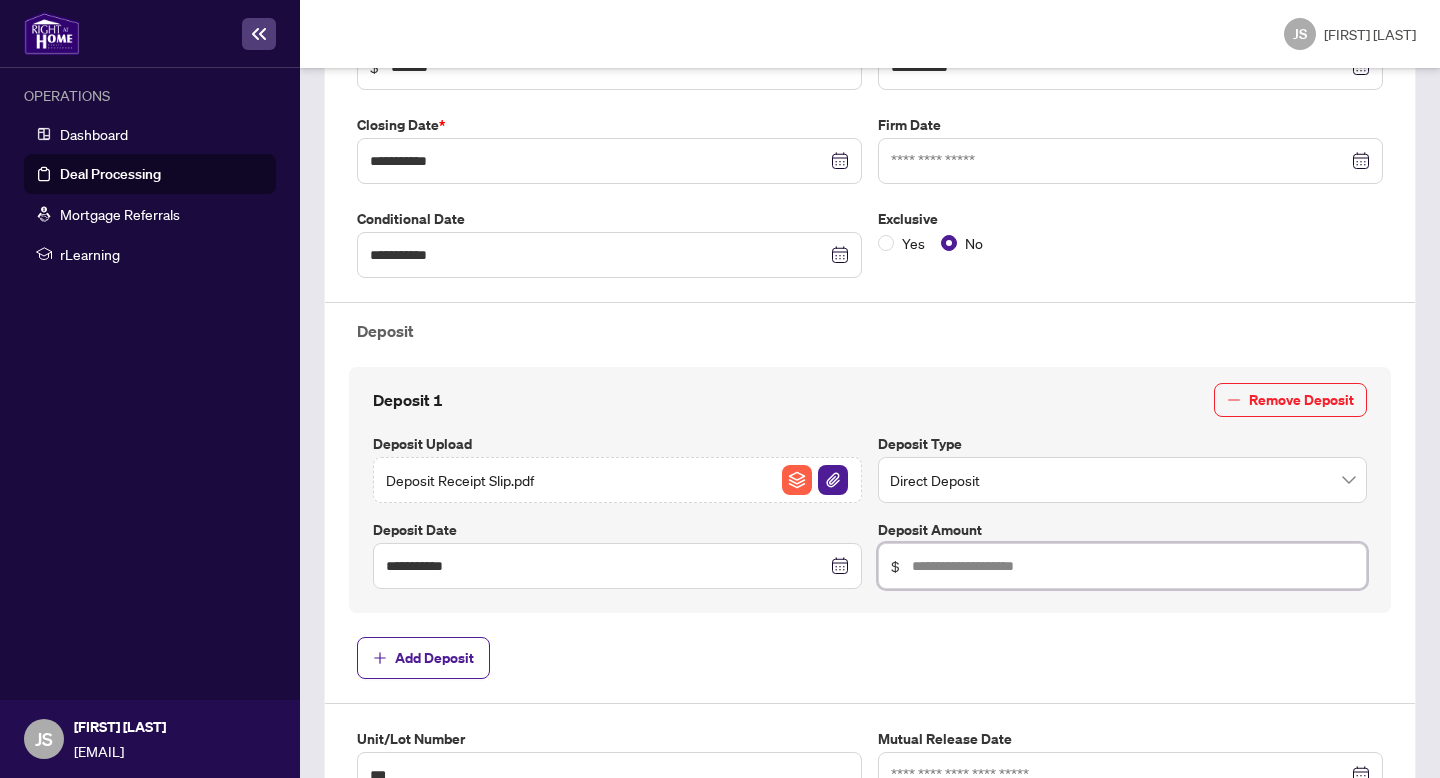 click at bounding box center (1133, 566) 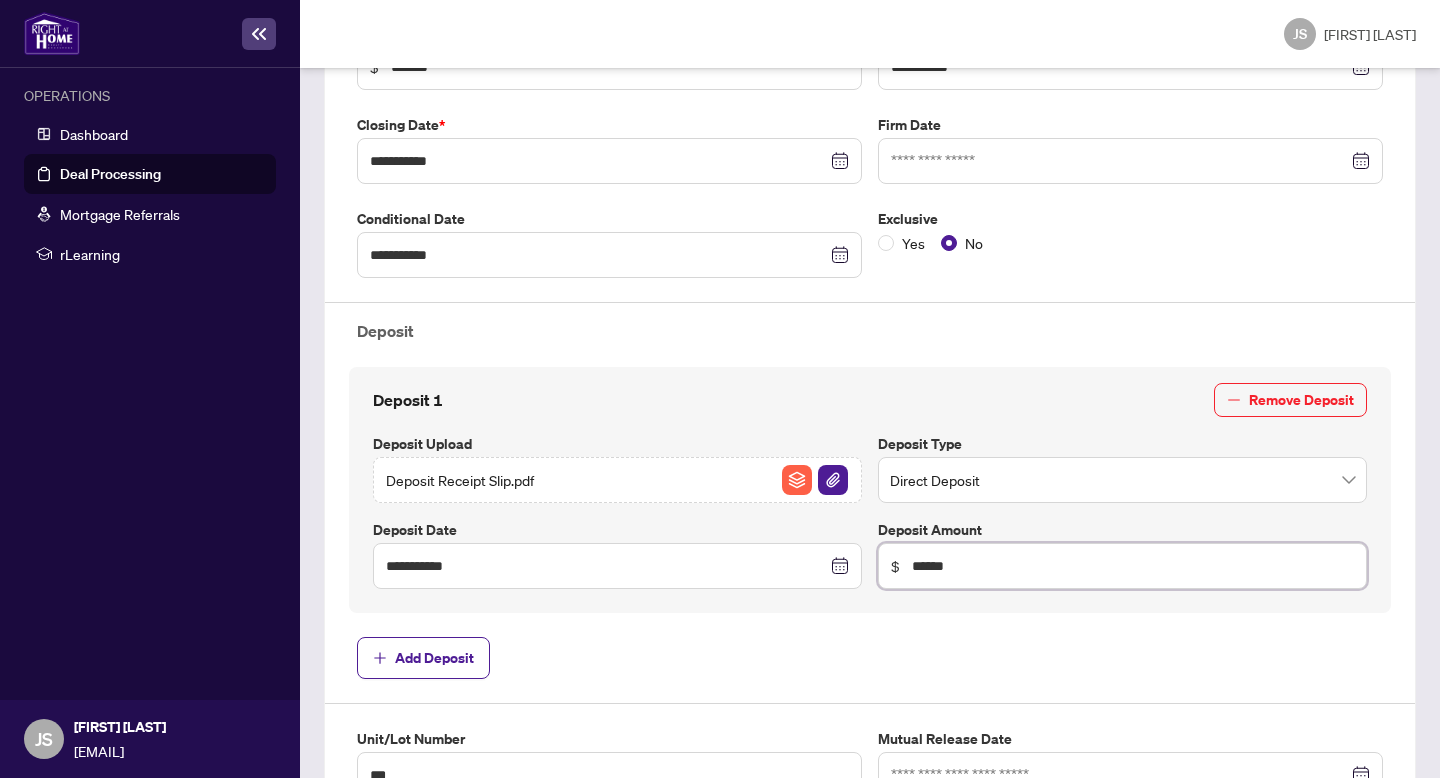 type on "******" 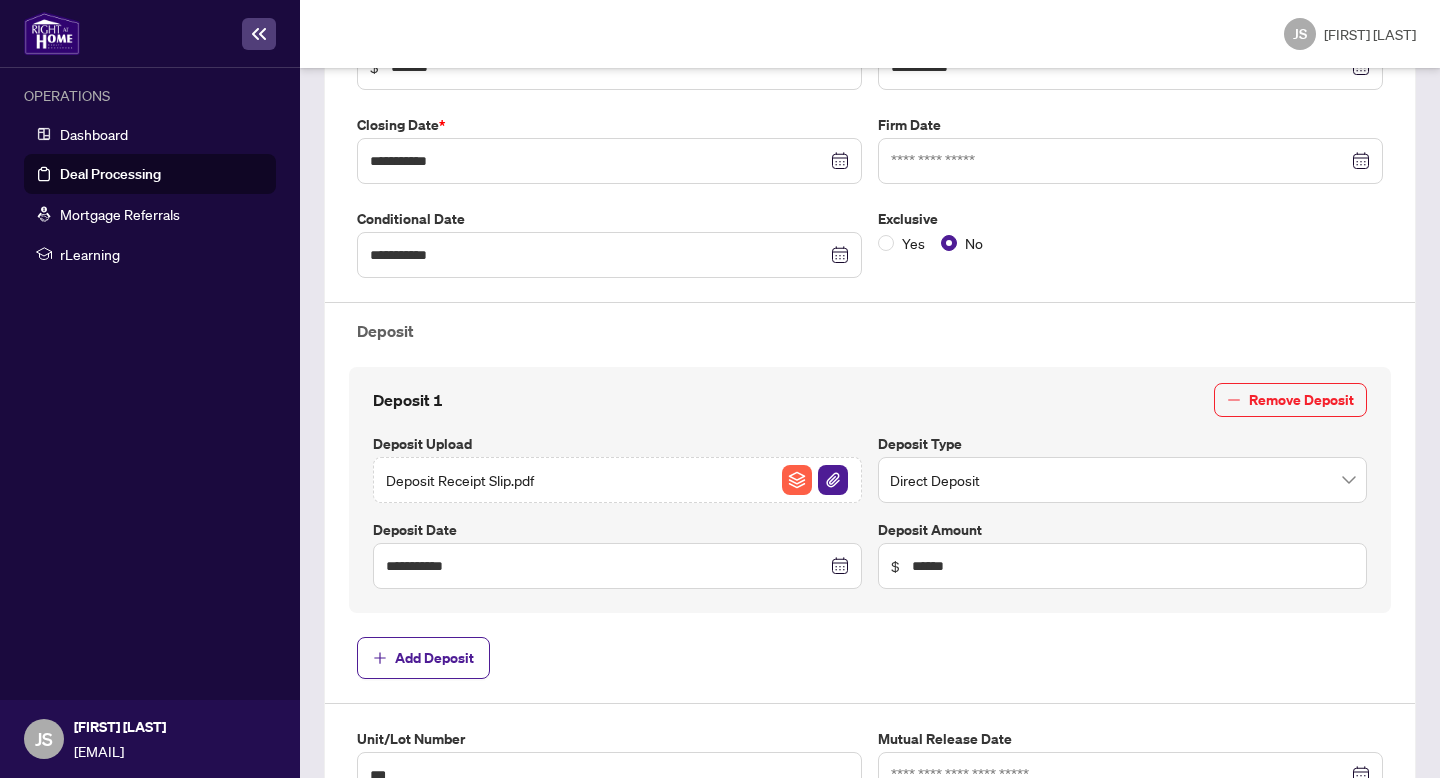 click on "**********" at bounding box center (870, 409) 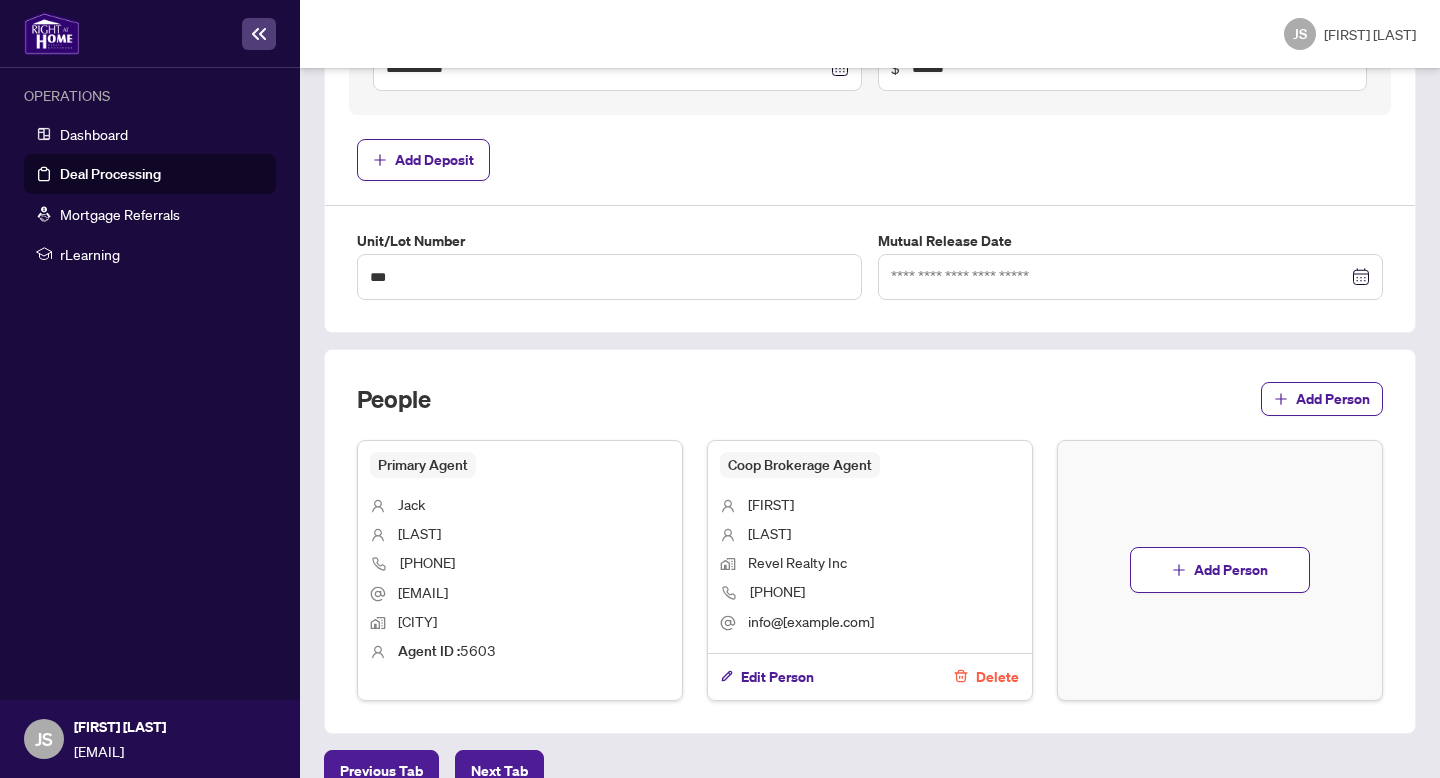 scroll, scrollTop: 1016, scrollLeft: 0, axis: vertical 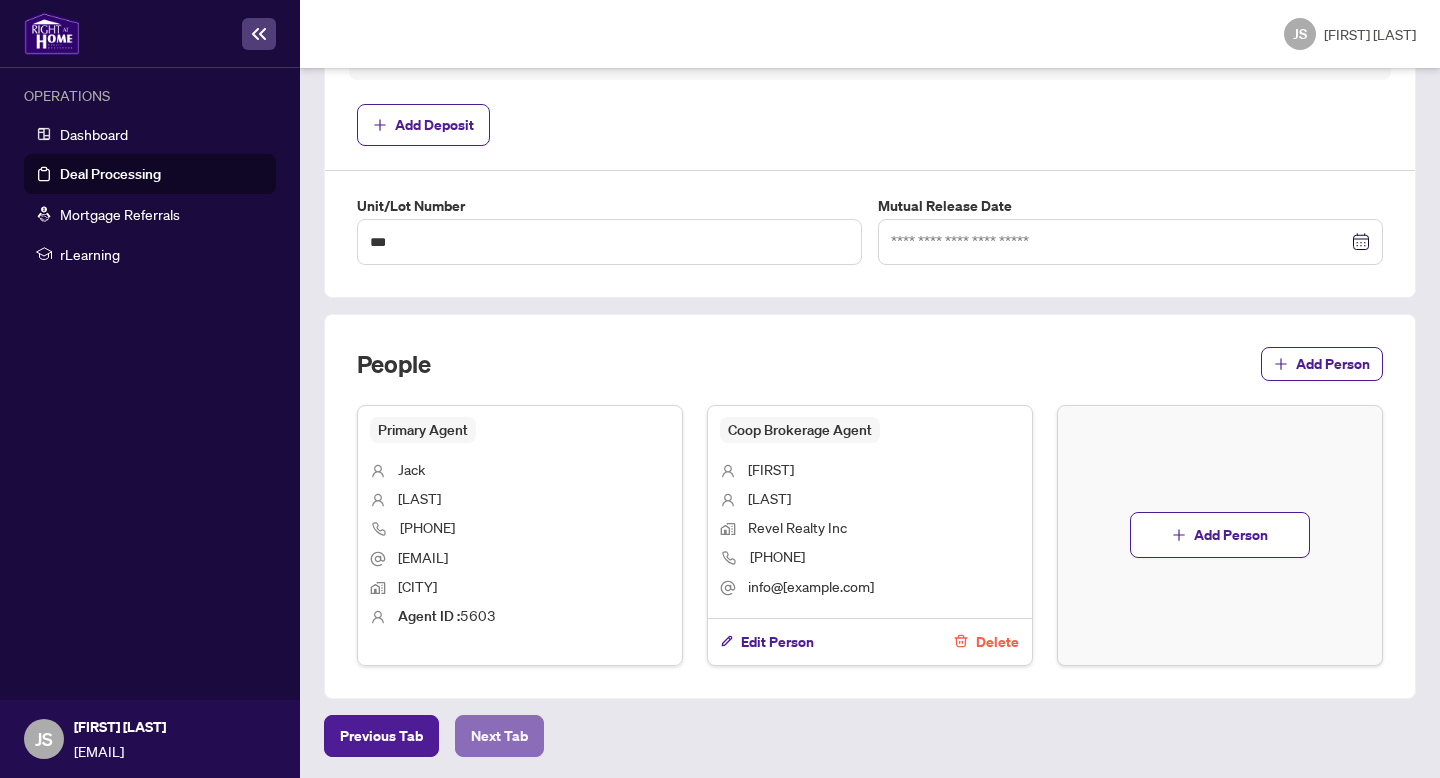click on "Next Tab" at bounding box center [381, 736] 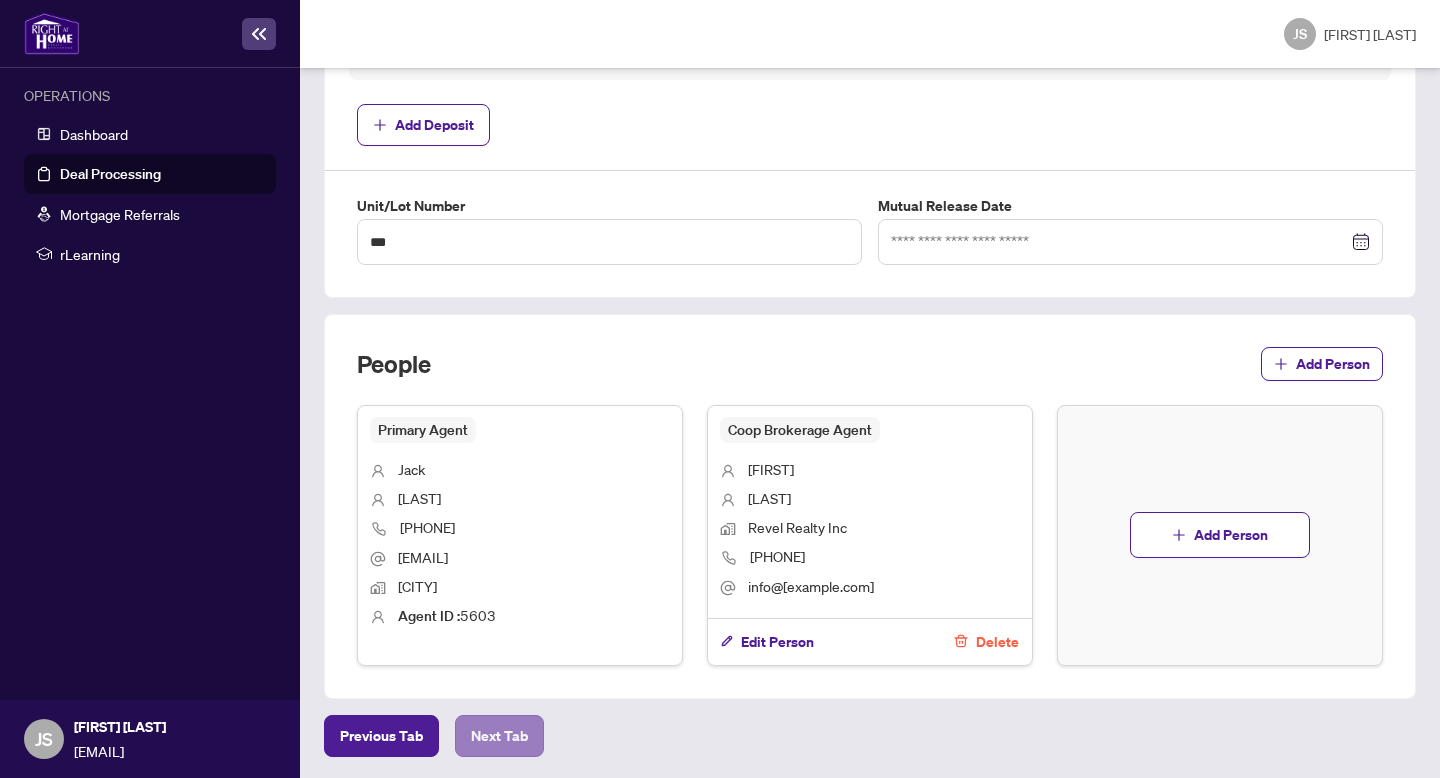 scroll, scrollTop: 0, scrollLeft: 0, axis: both 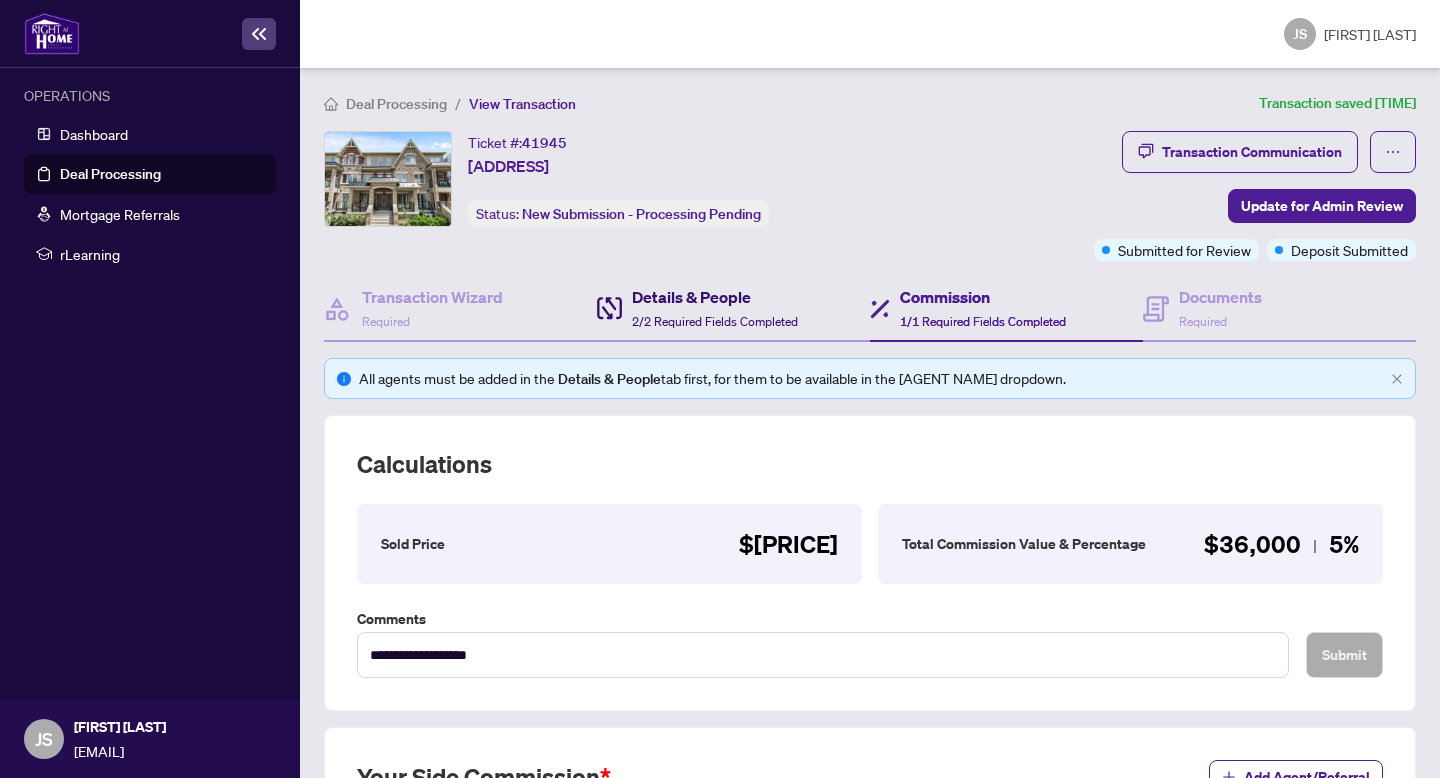 click on "Details & People" at bounding box center [715, 297] 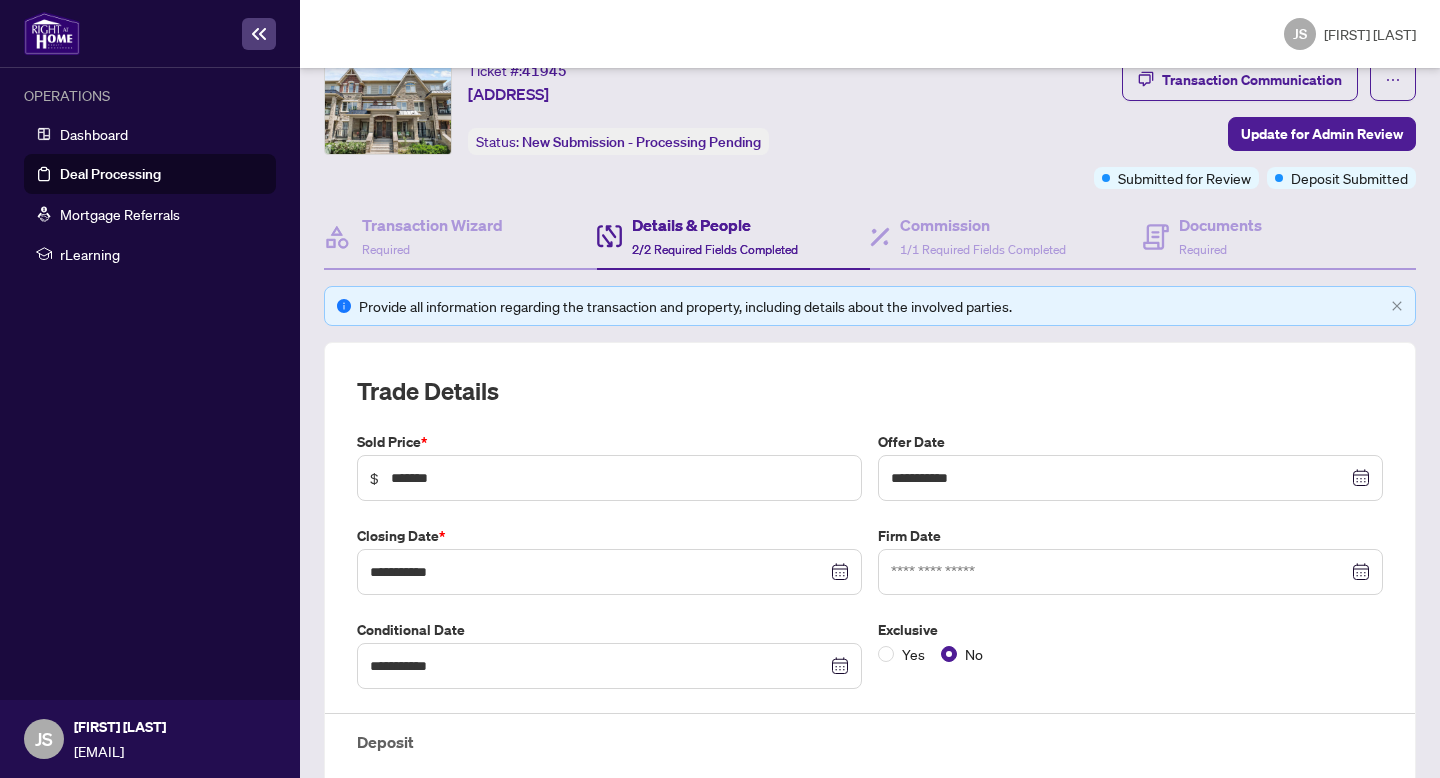 scroll, scrollTop: 0, scrollLeft: 0, axis: both 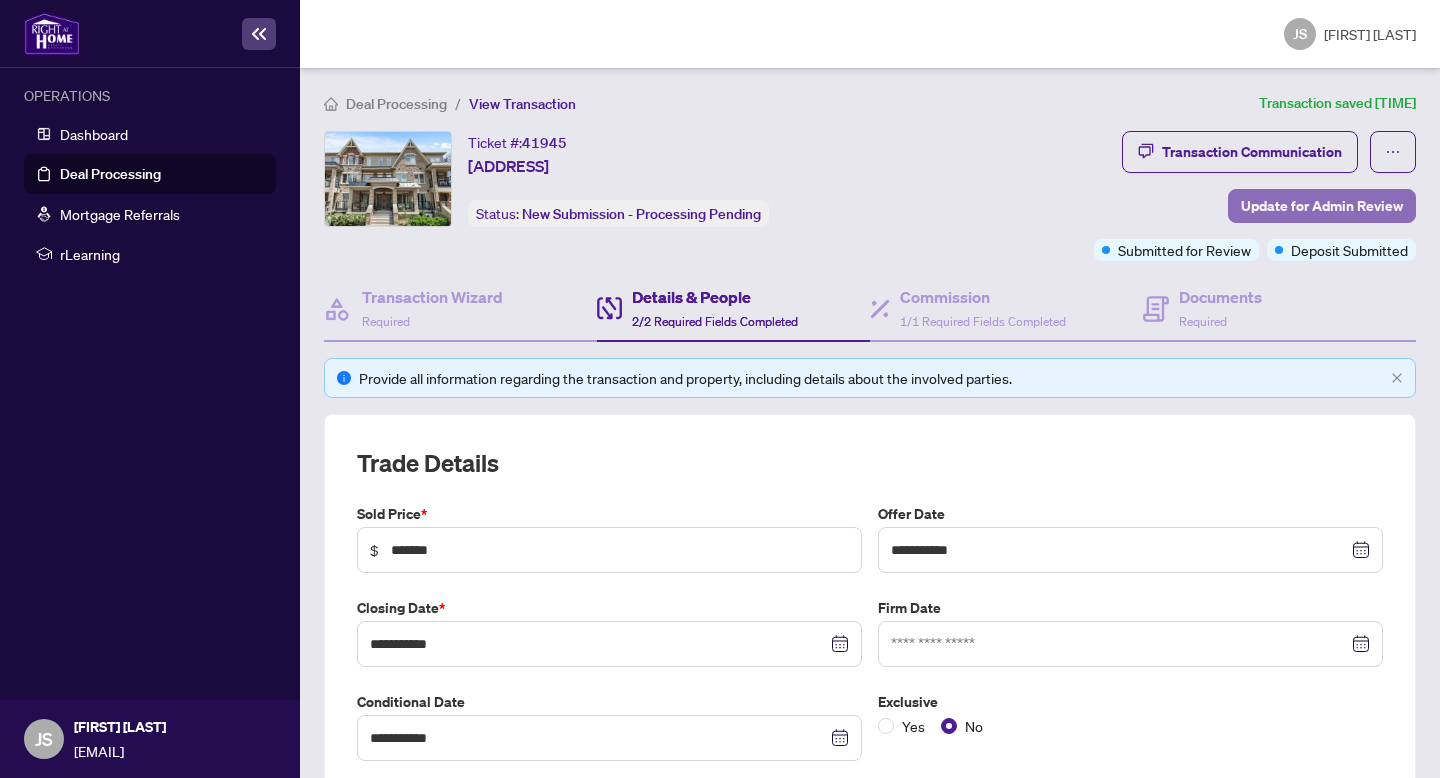 click on "Update for Admin Review" at bounding box center (1322, 206) 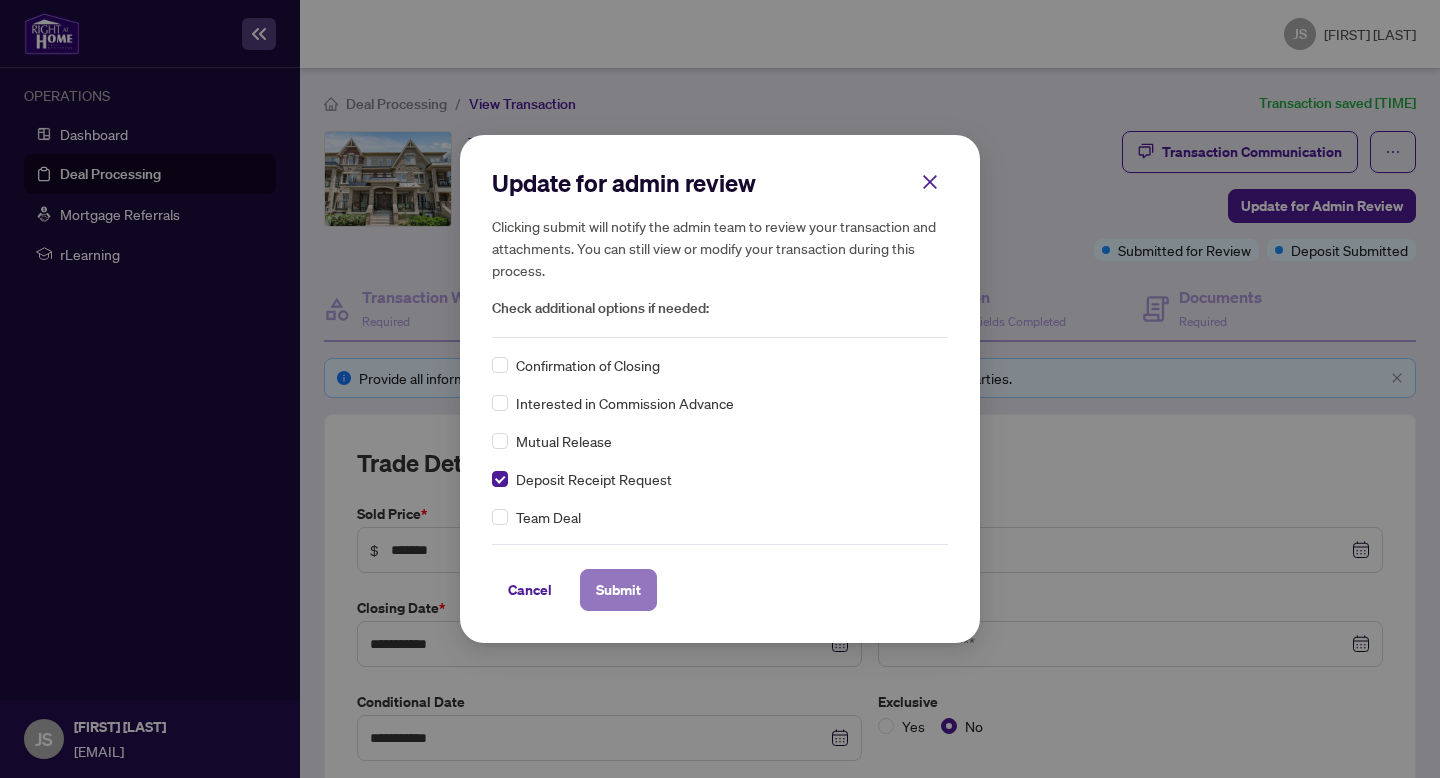 click on "Submit" at bounding box center [618, 590] 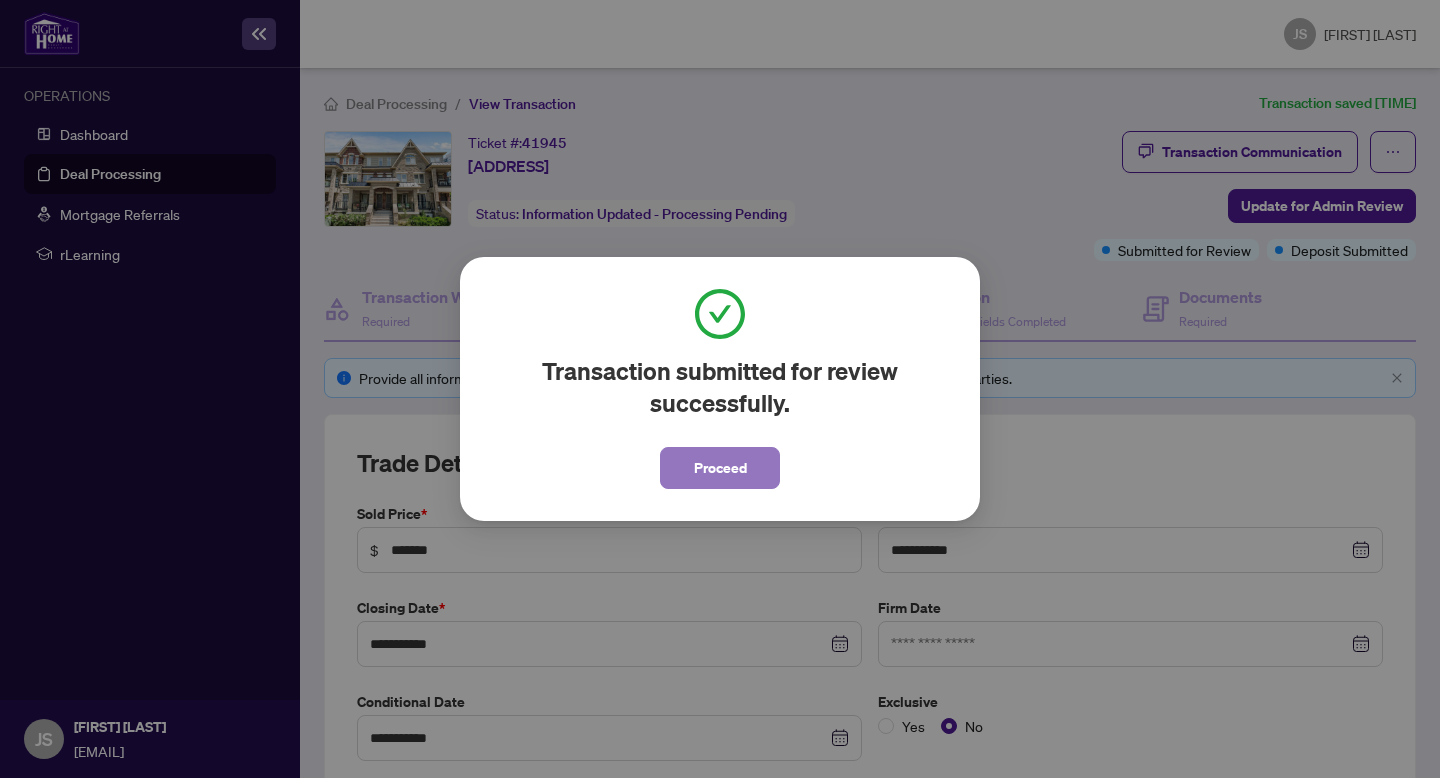 click on "Proceed" at bounding box center [720, 468] 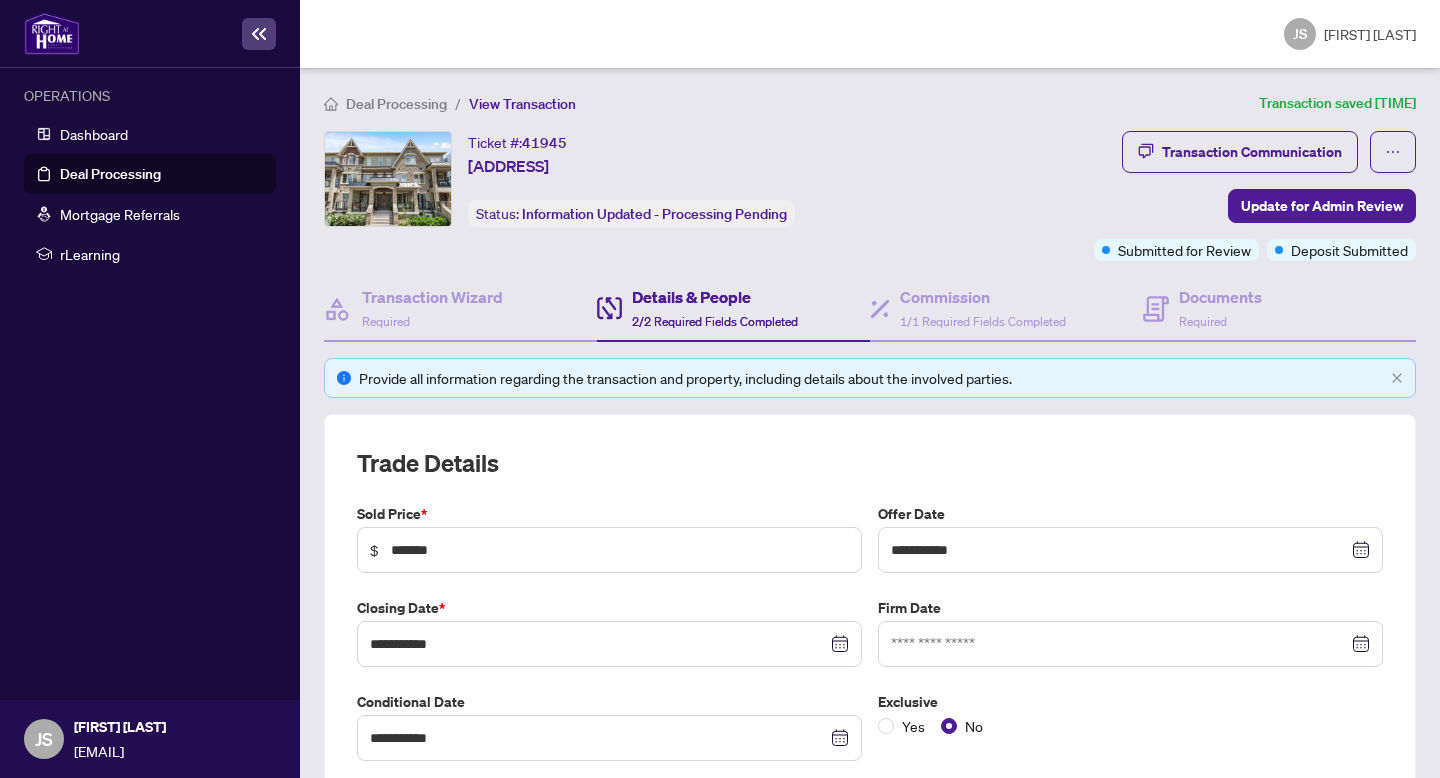 click on "Deal Processing" at bounding box center [110, 174] 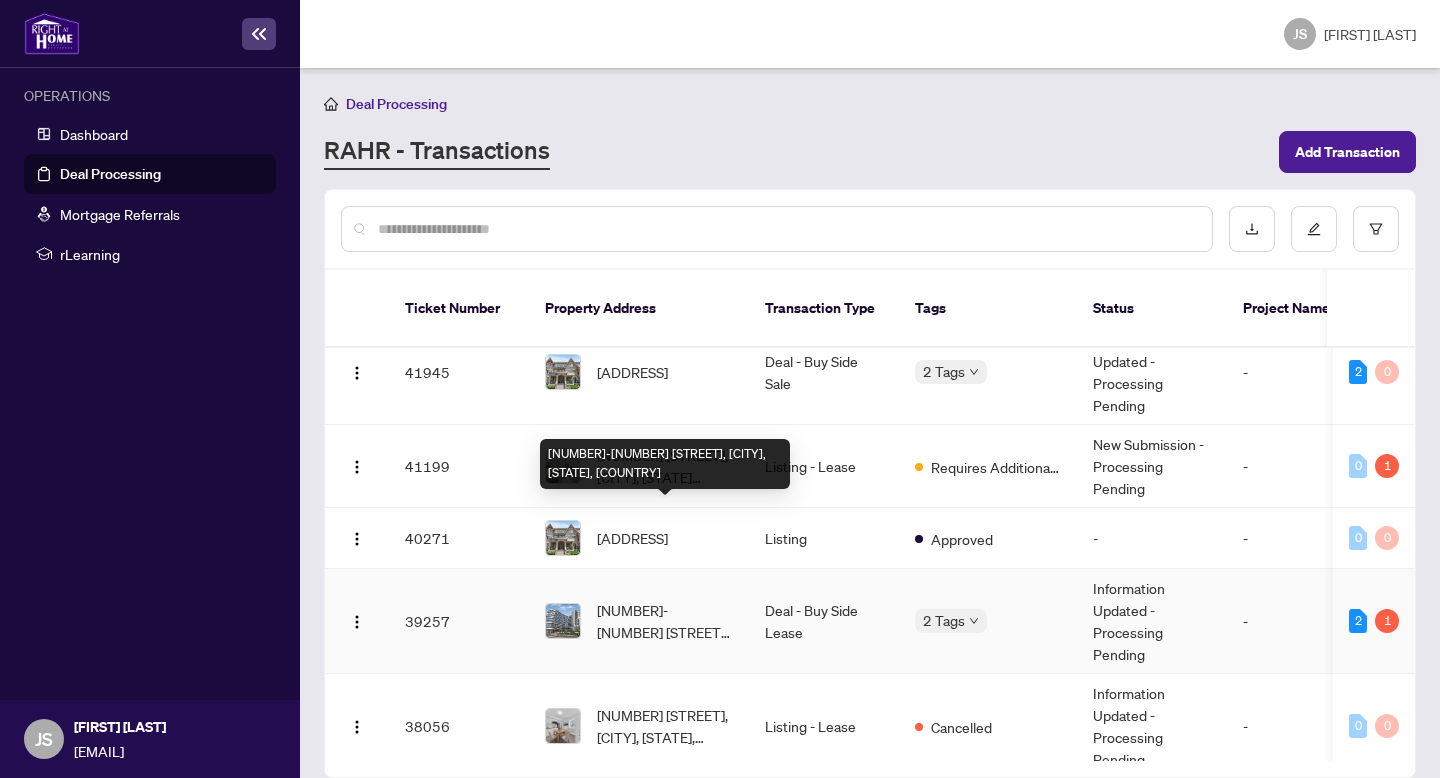 scroll, scrollTop: 0, scrollLeft: 0, axis: both 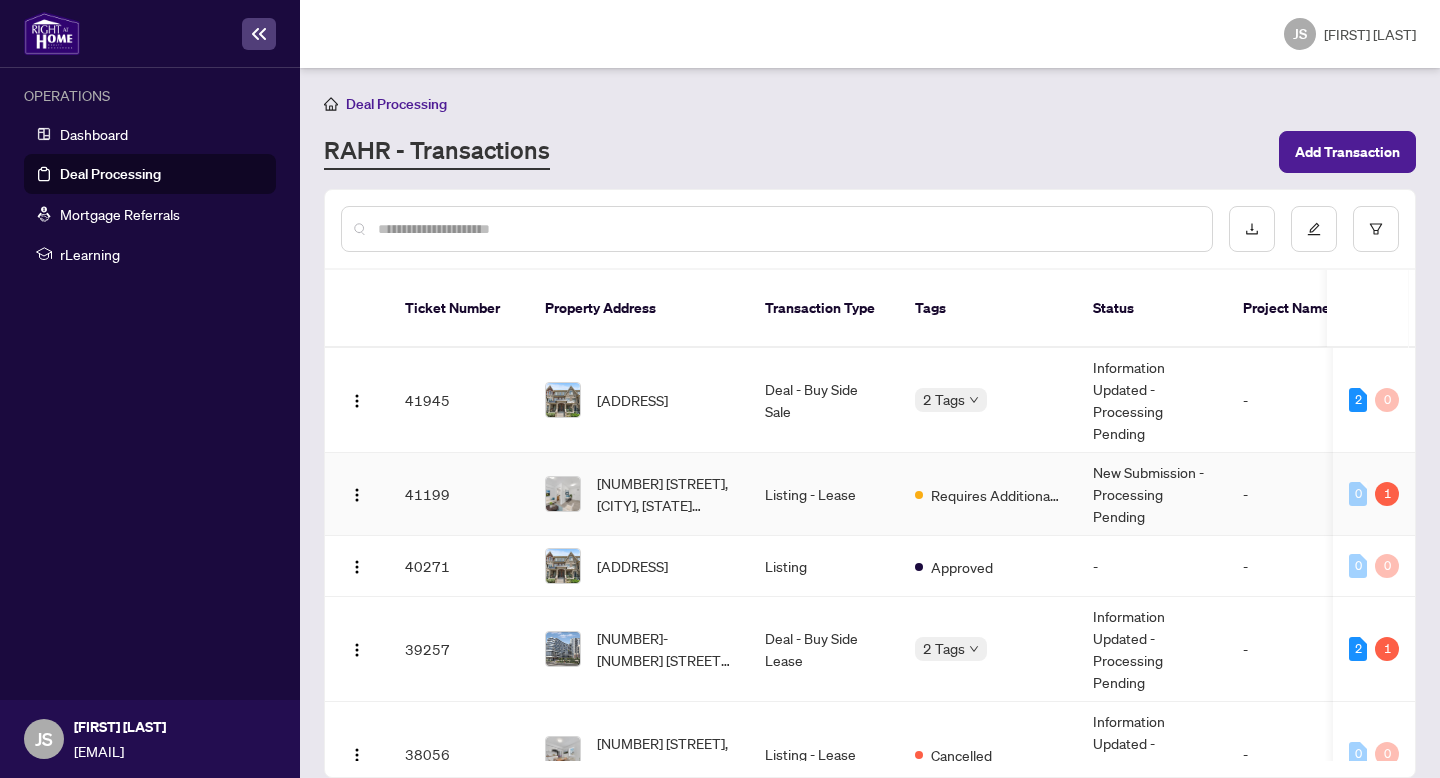 click on "Listing - Lease" at bounding box center (824, 494) 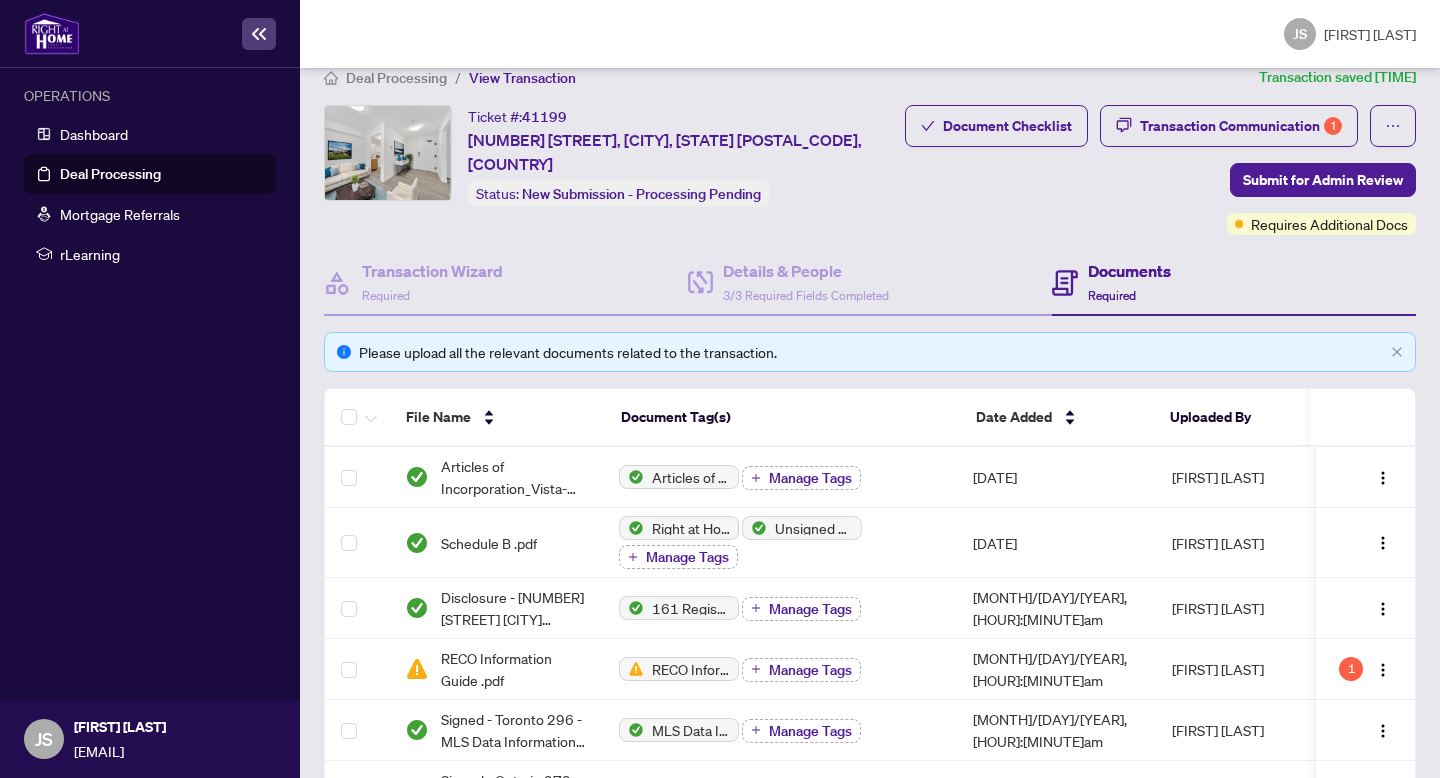 scroll, scrollTop: 0, scrollLeft: 0, axis: both 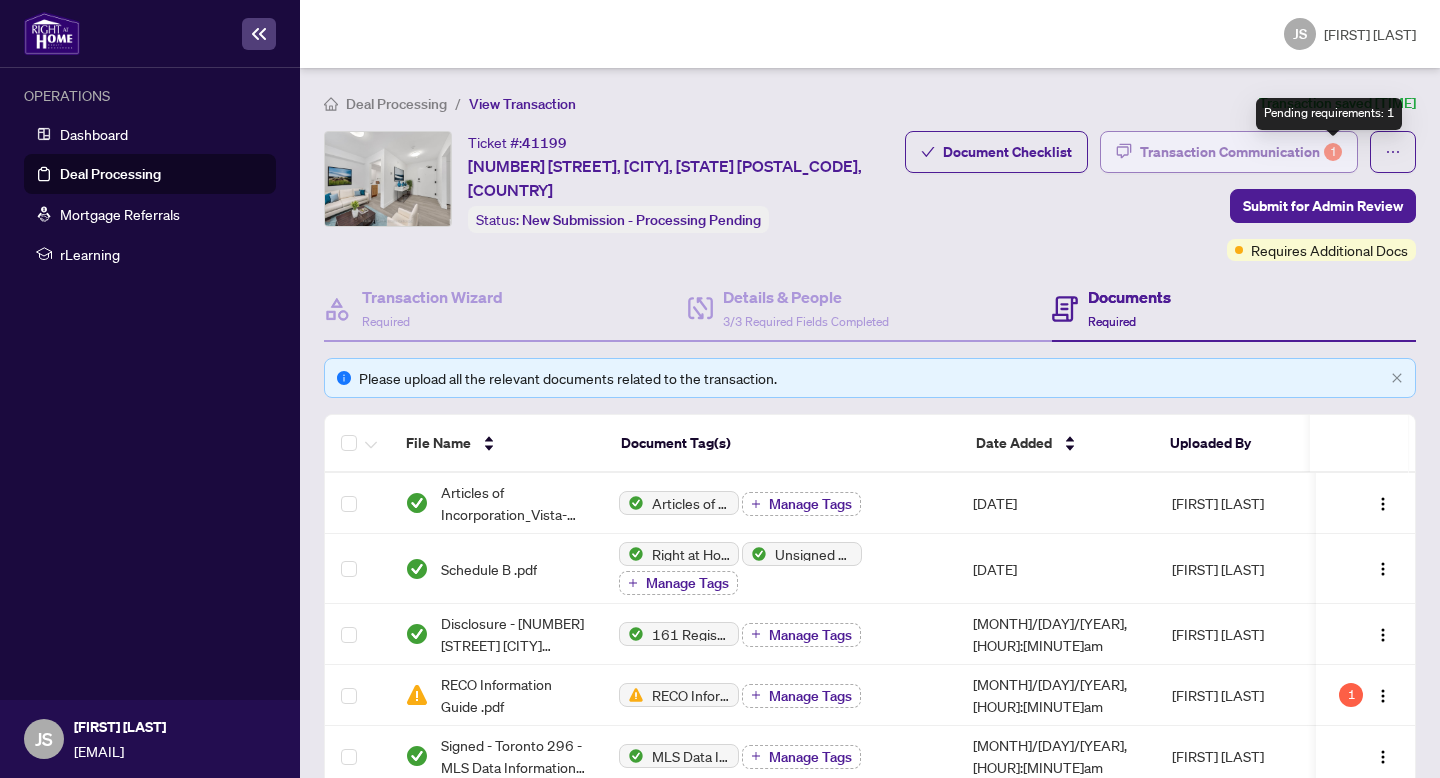 click on "1" at bounding box center (1333, 152) 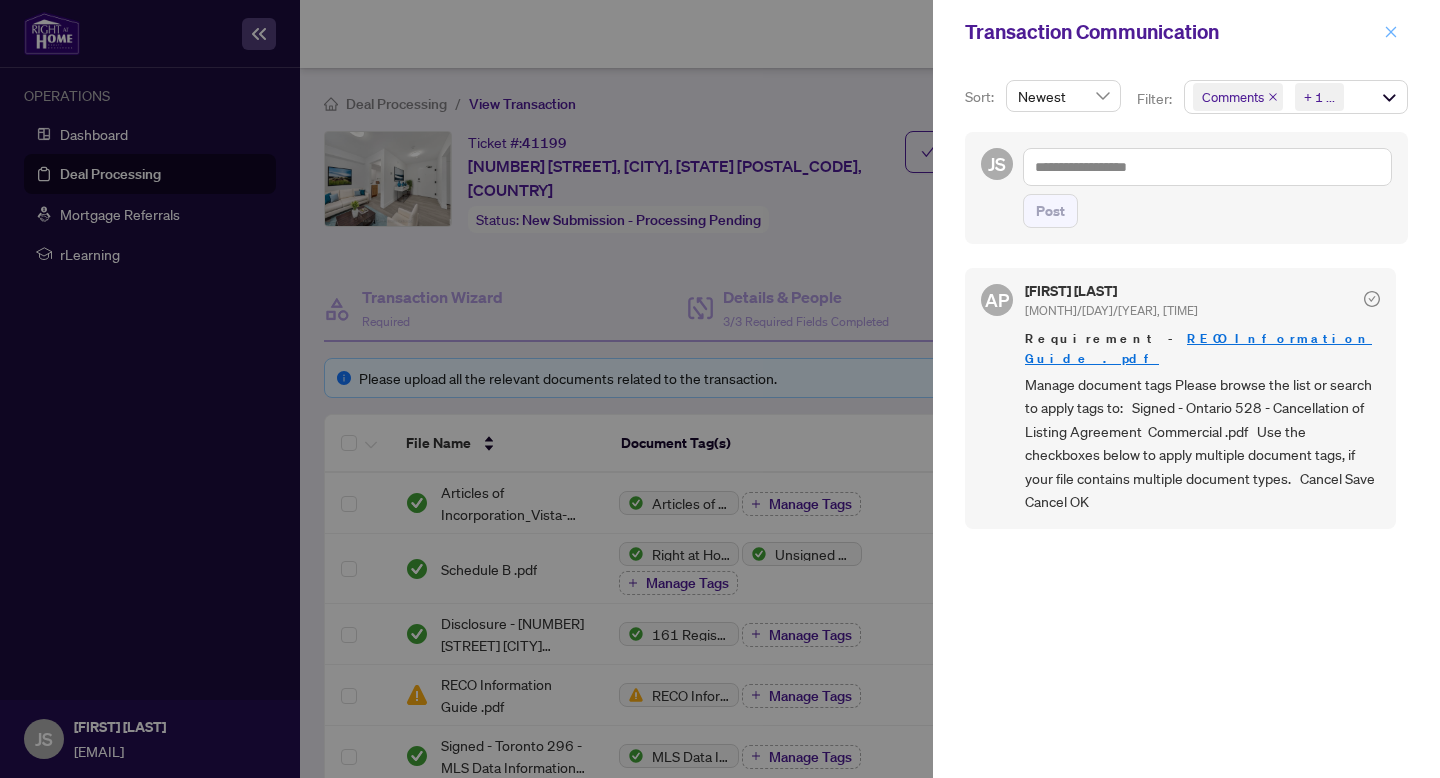 click at bounding box center (1391, 32) 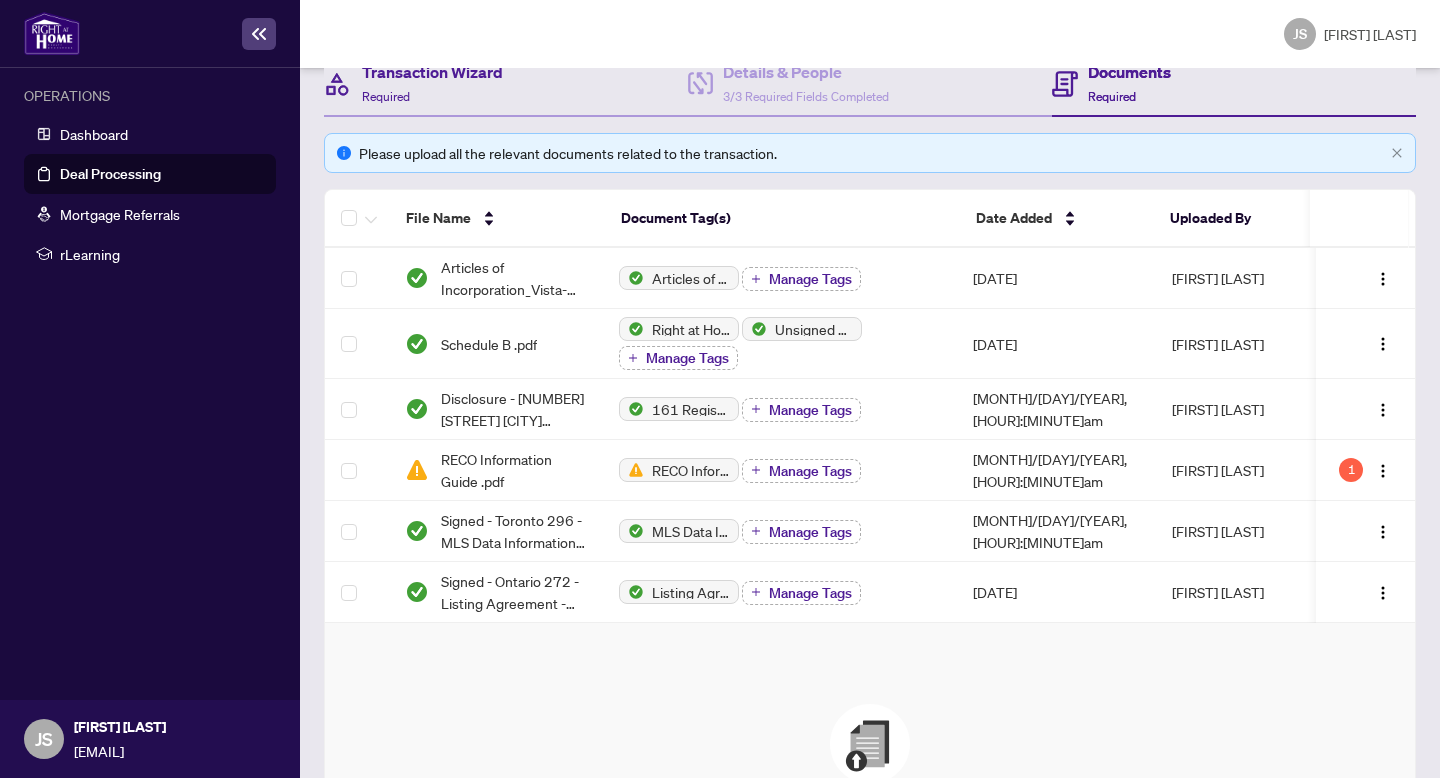 scroll, scrollTop: 229, scrollLeft: 0, axis: vertical 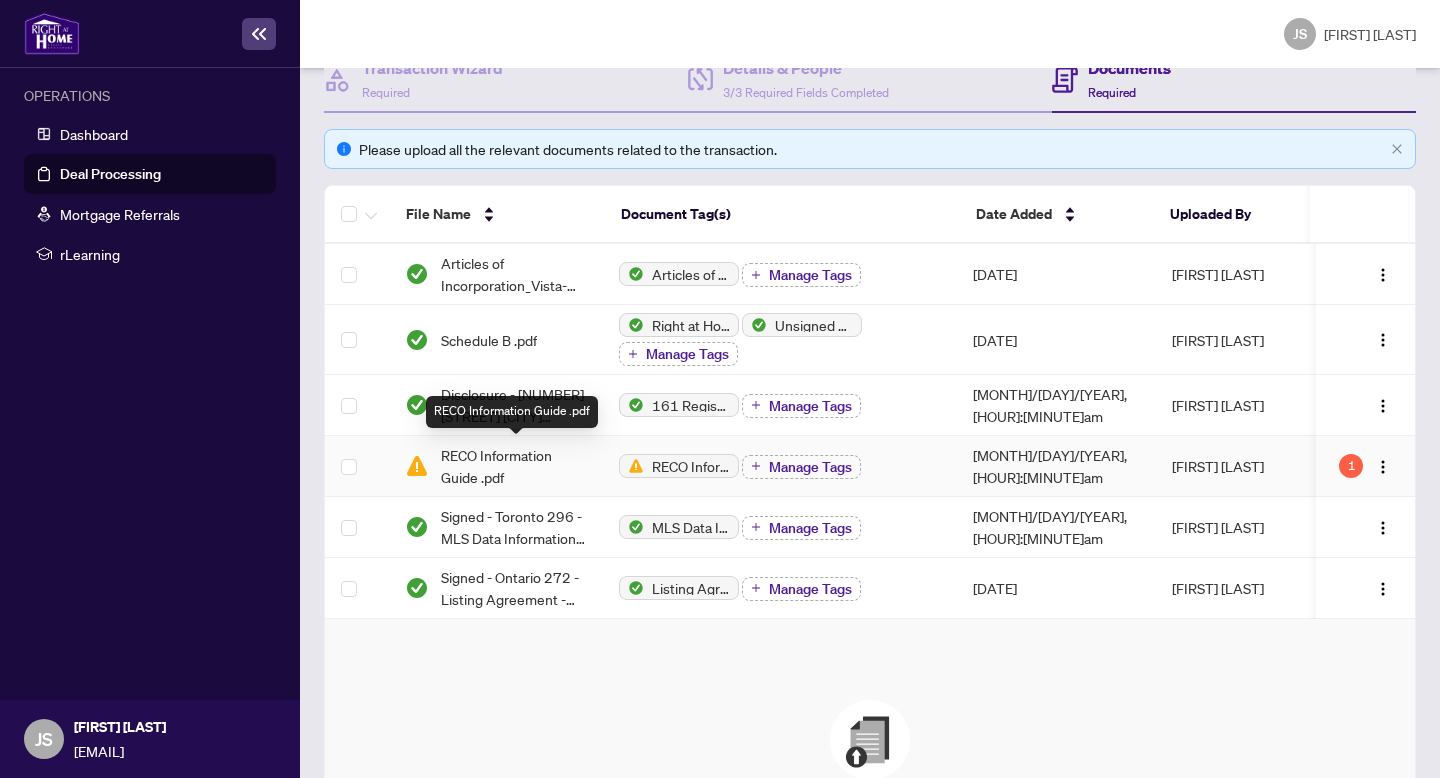 click on "RECO Information Guide .pdf" at bounding box center (514, 466) 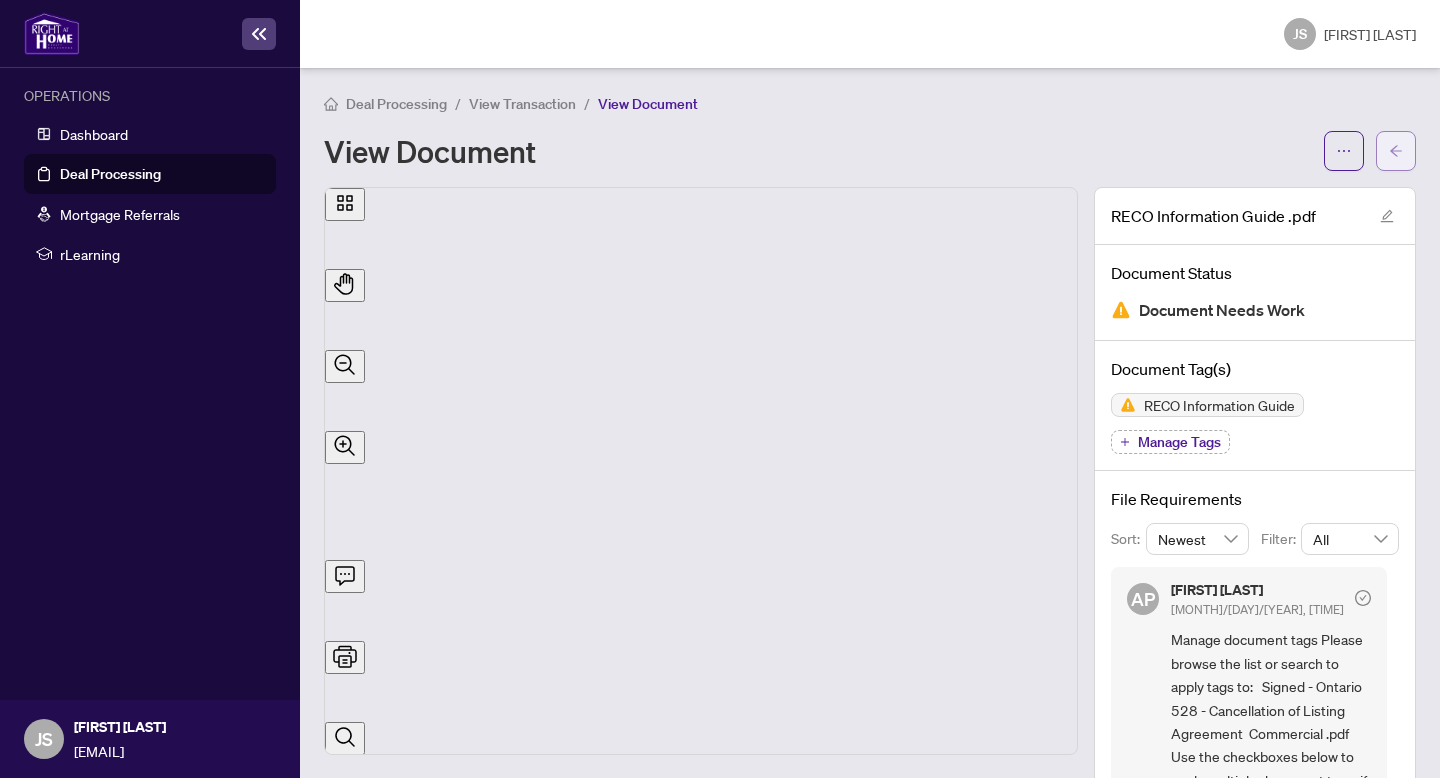 click at bounding box center (1396, 151) 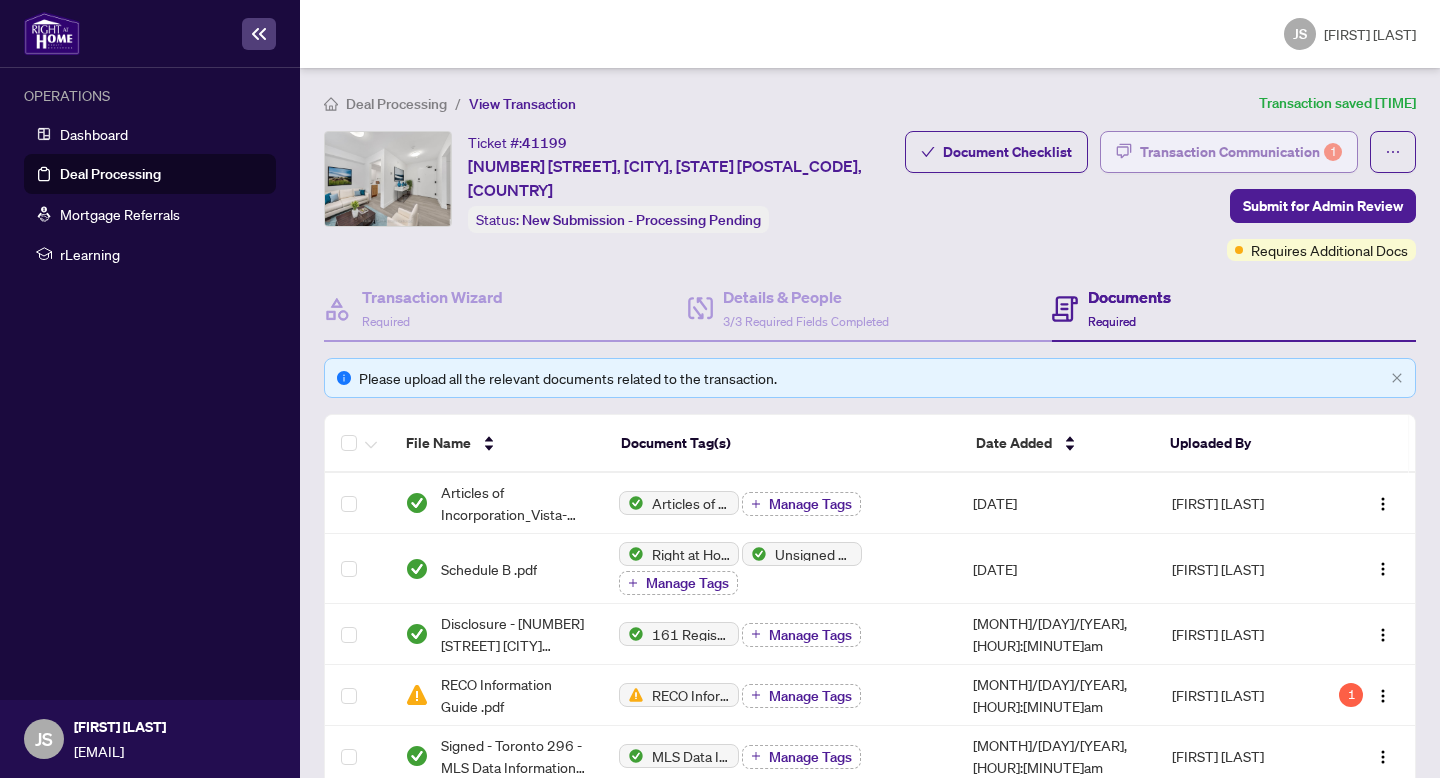 click on "Transaction Communication 1" at bounding box center (1241, 152) 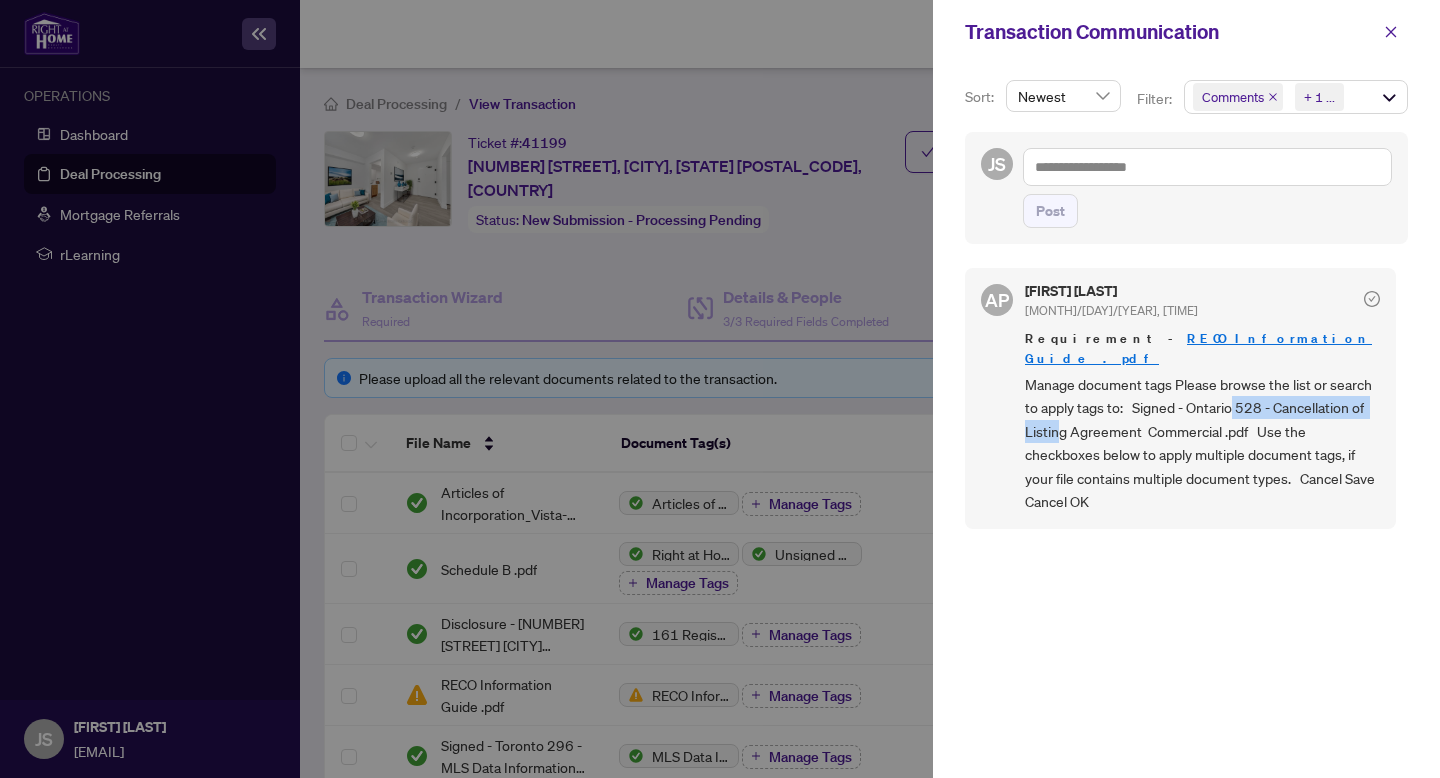 drag, startPoint x: 1247, startPoint y: 478, endPoint x: 1003, endPoint y: 488, distance: 244.20483 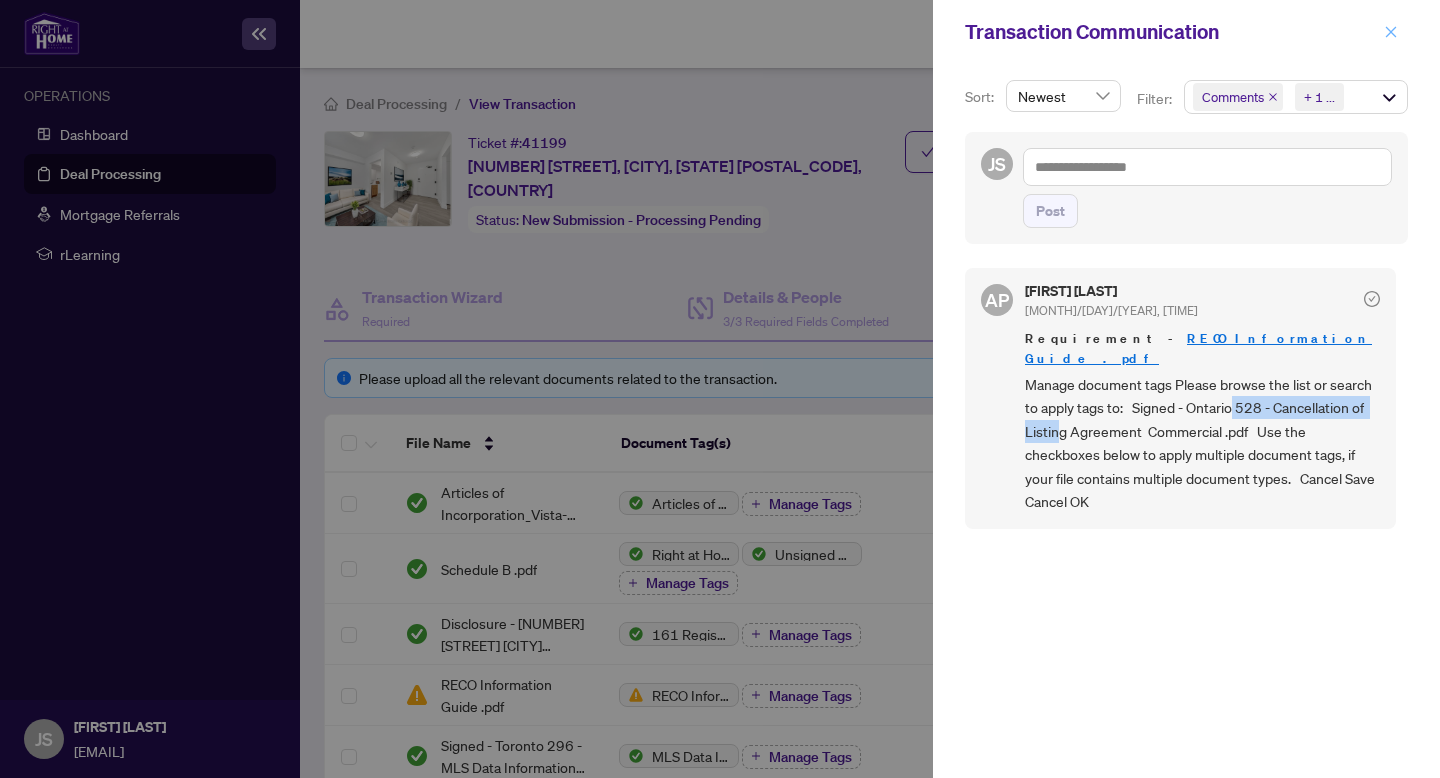 click at bounding box center [1391, 32] 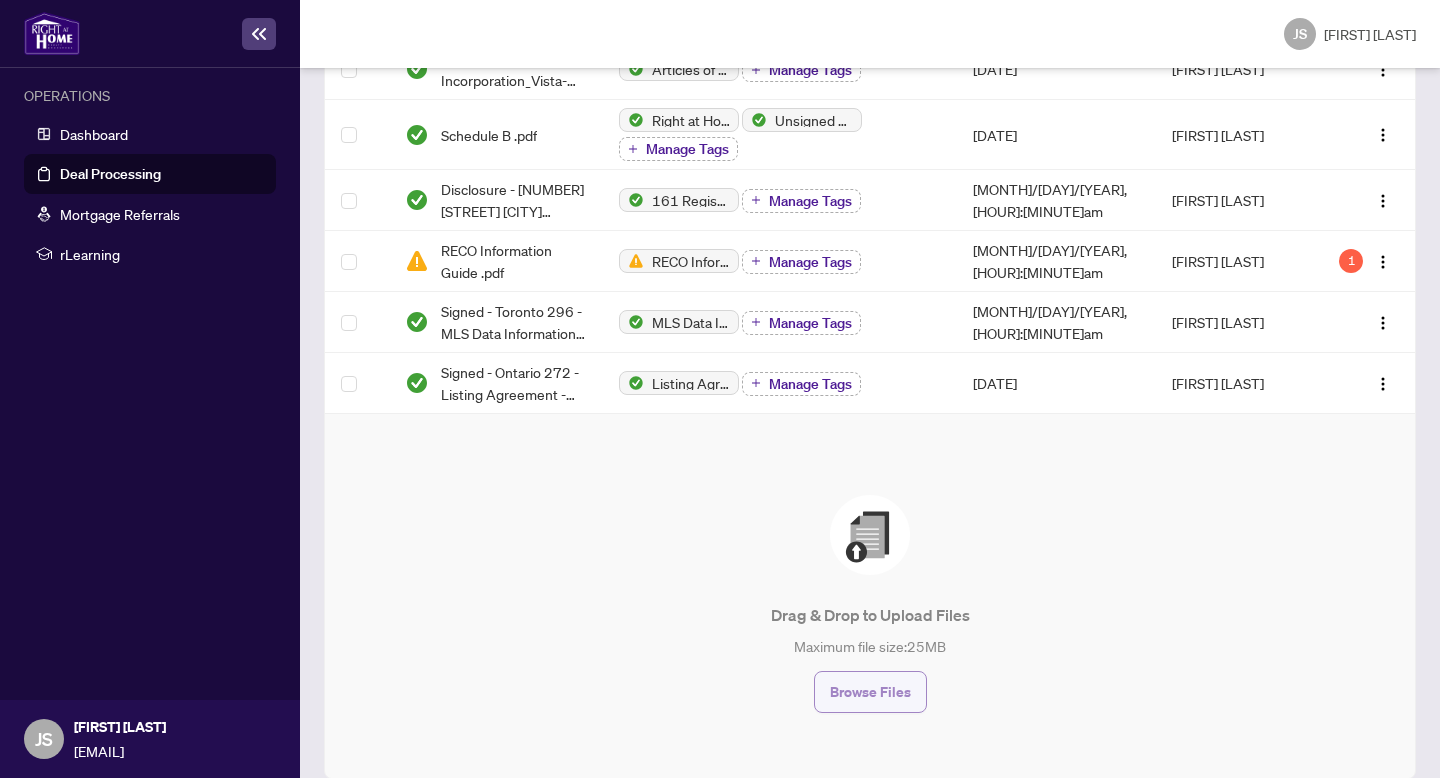 scroll, scrollTop: 486, scrollLeft: 0, axis: vertical 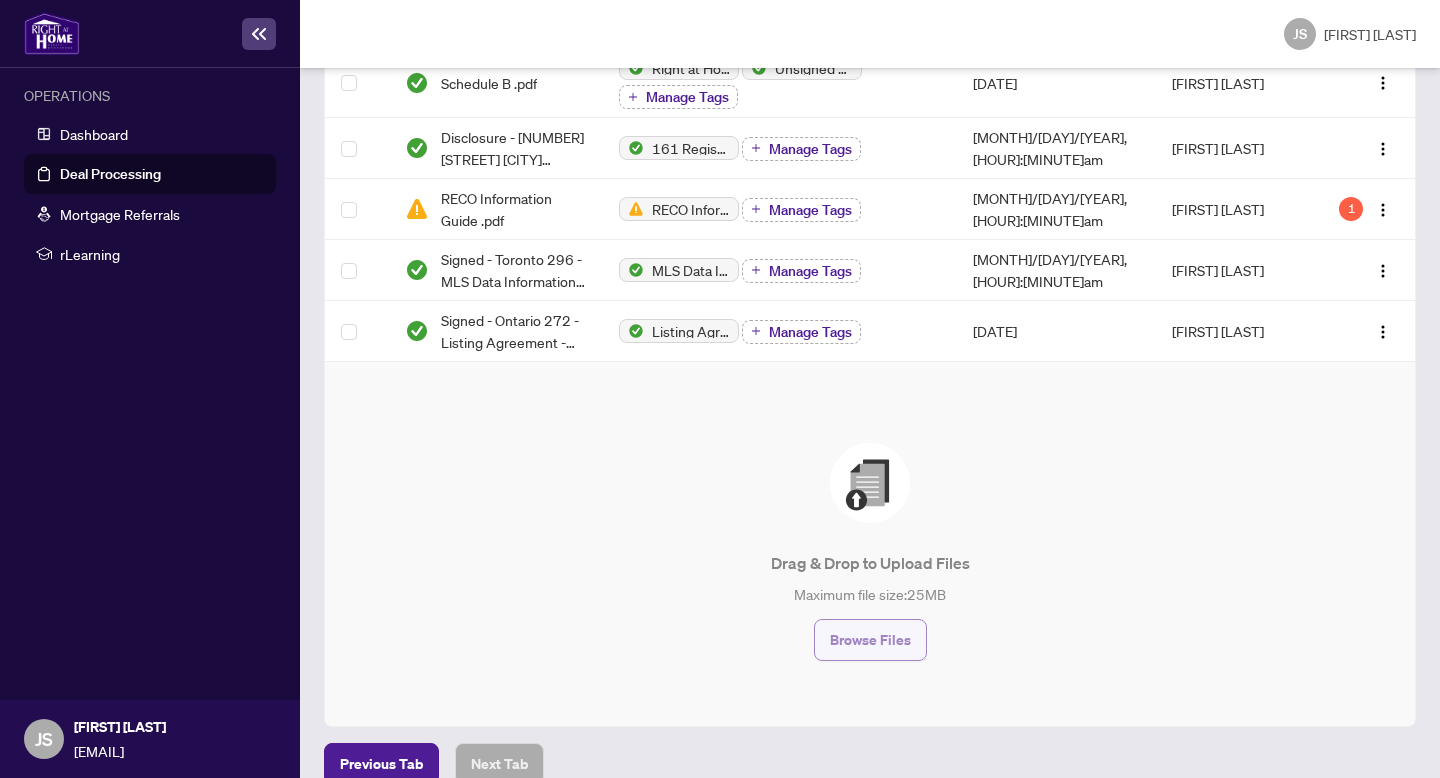 click on "Browse Files" at bounding box center [870, 640] 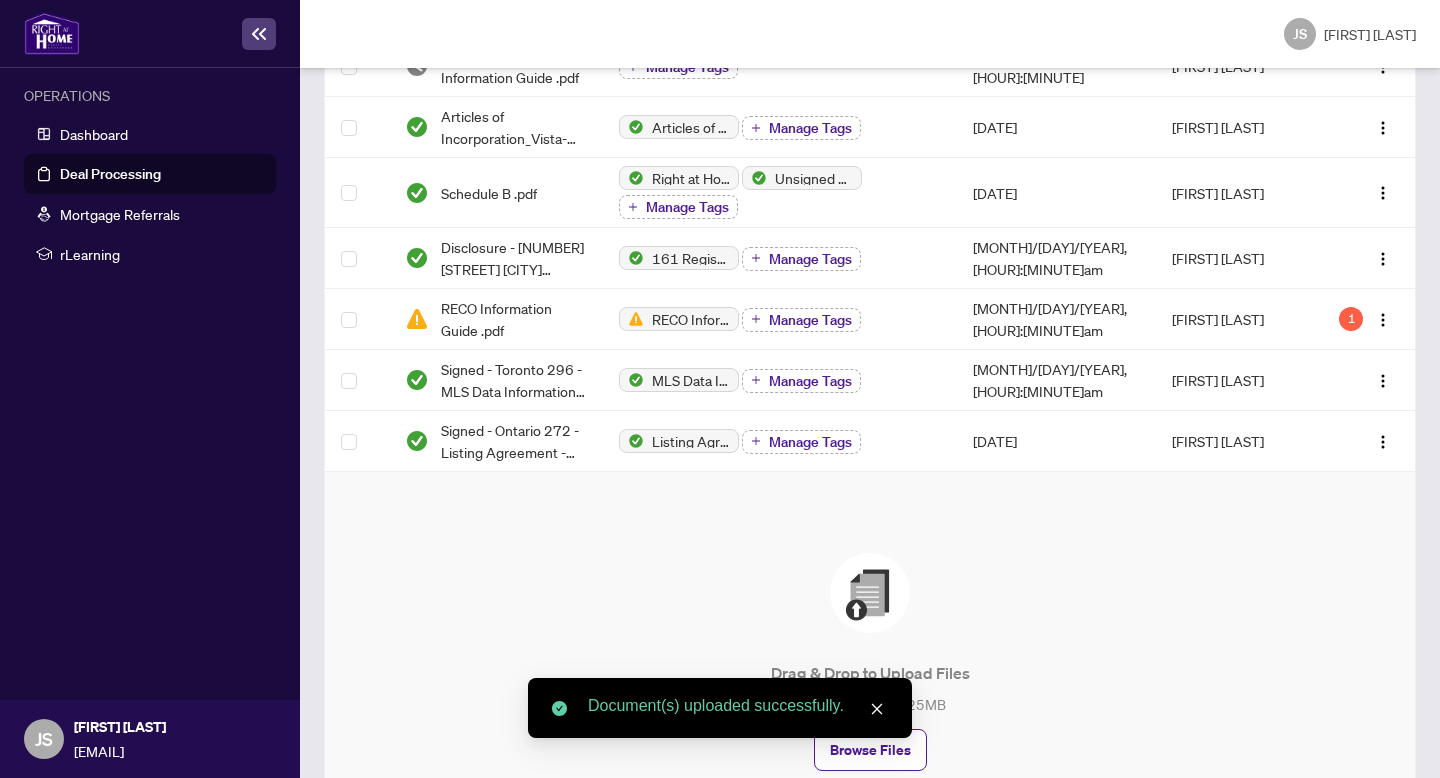 scroll, scrollTop: 276, scrollLeft: 0, axis: vertical 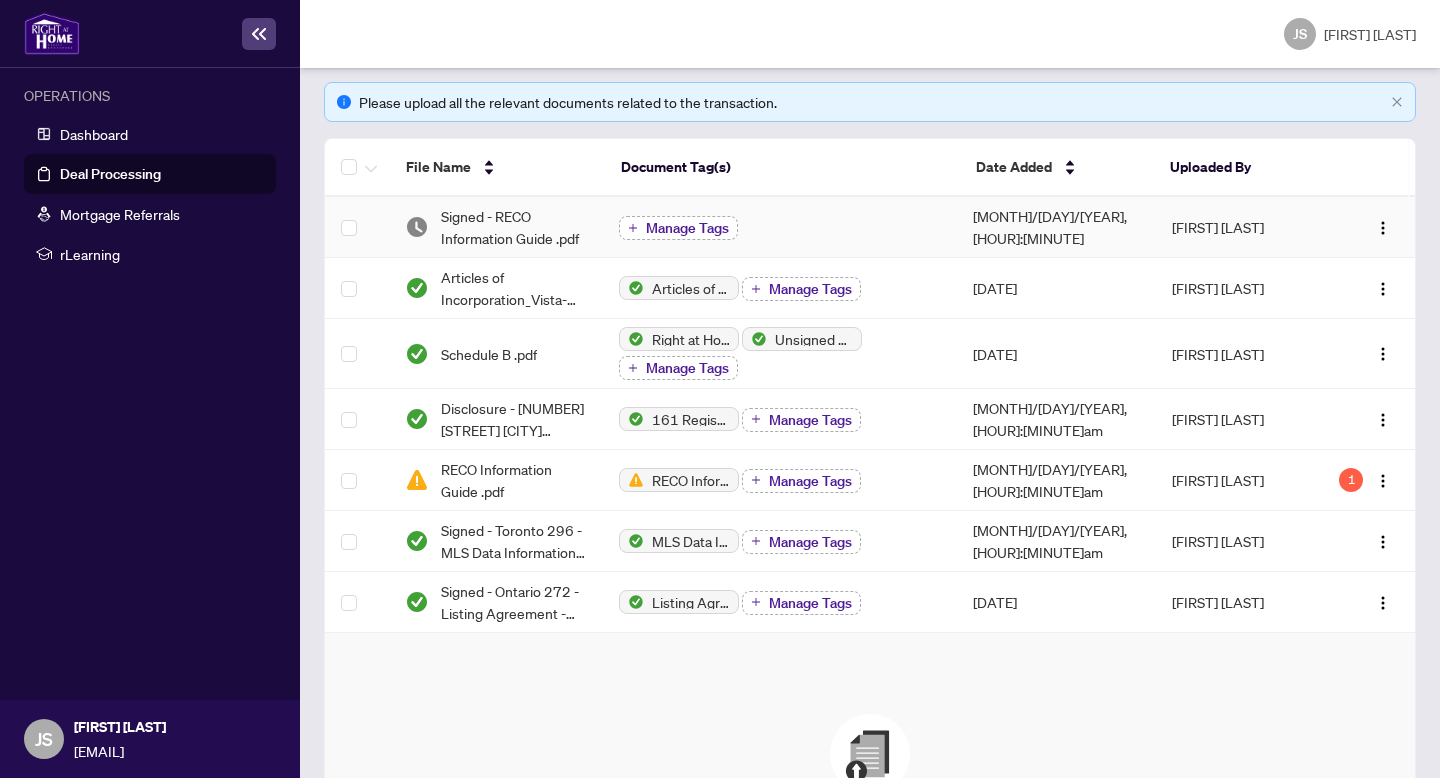 click on "Manage Tags" at bounding box center (687, 228) 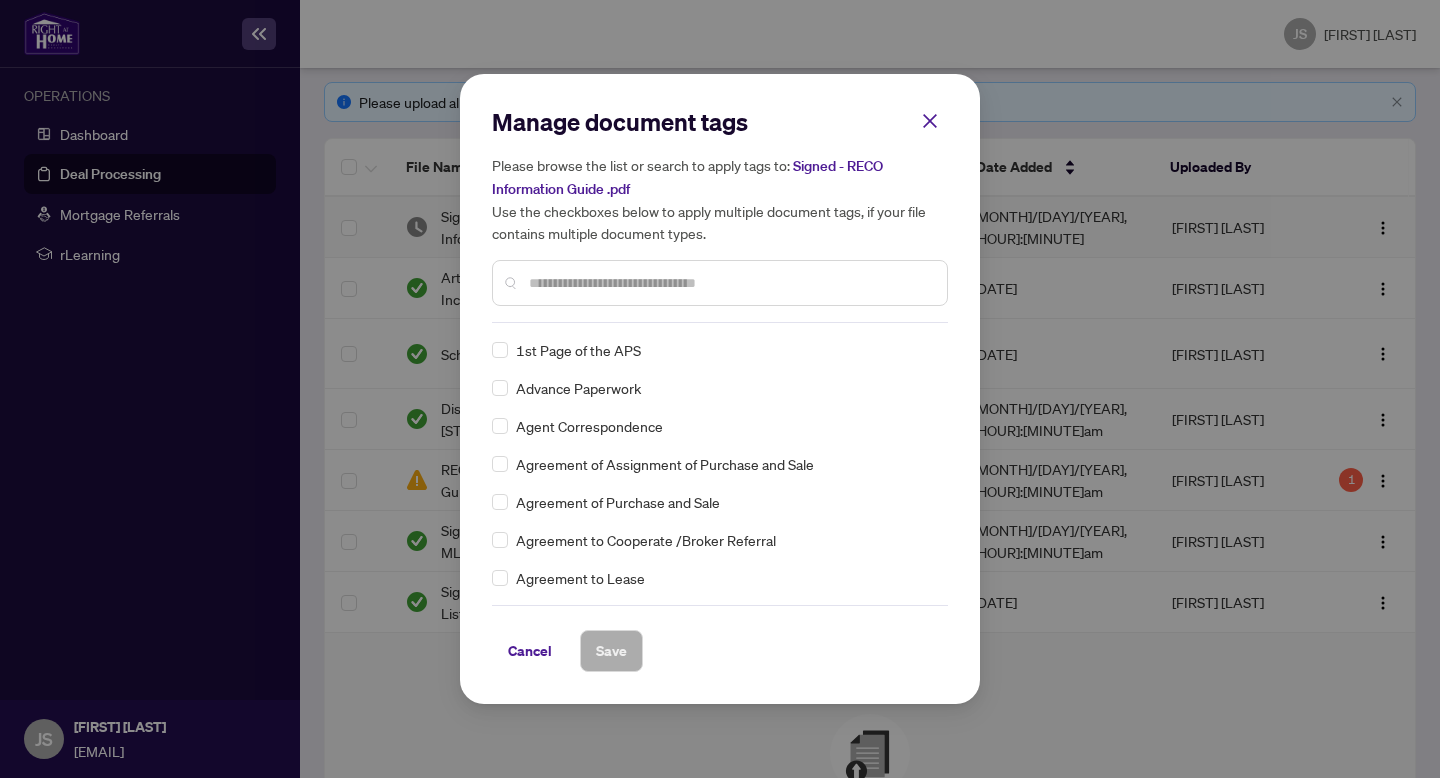 click at bounding box center (730, 283) 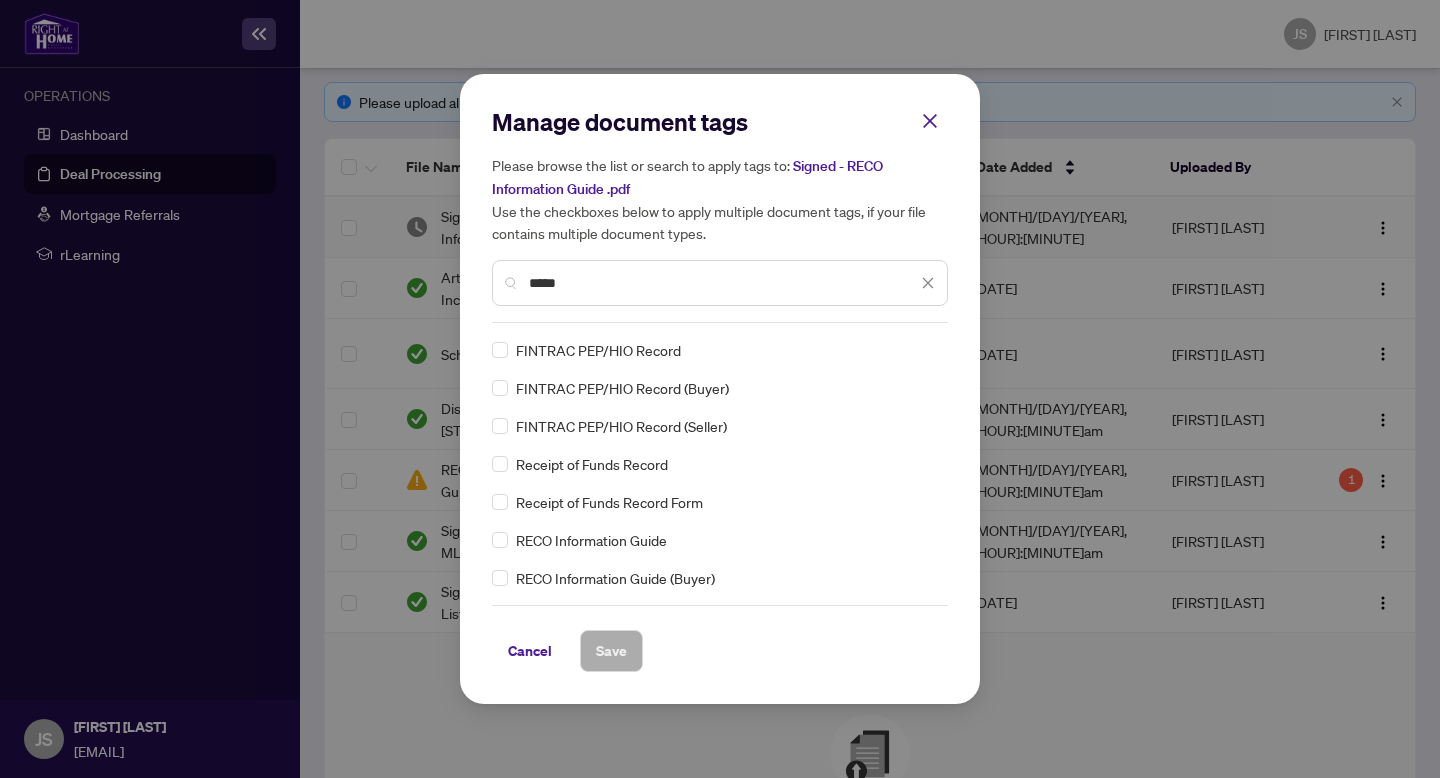 type on "****" 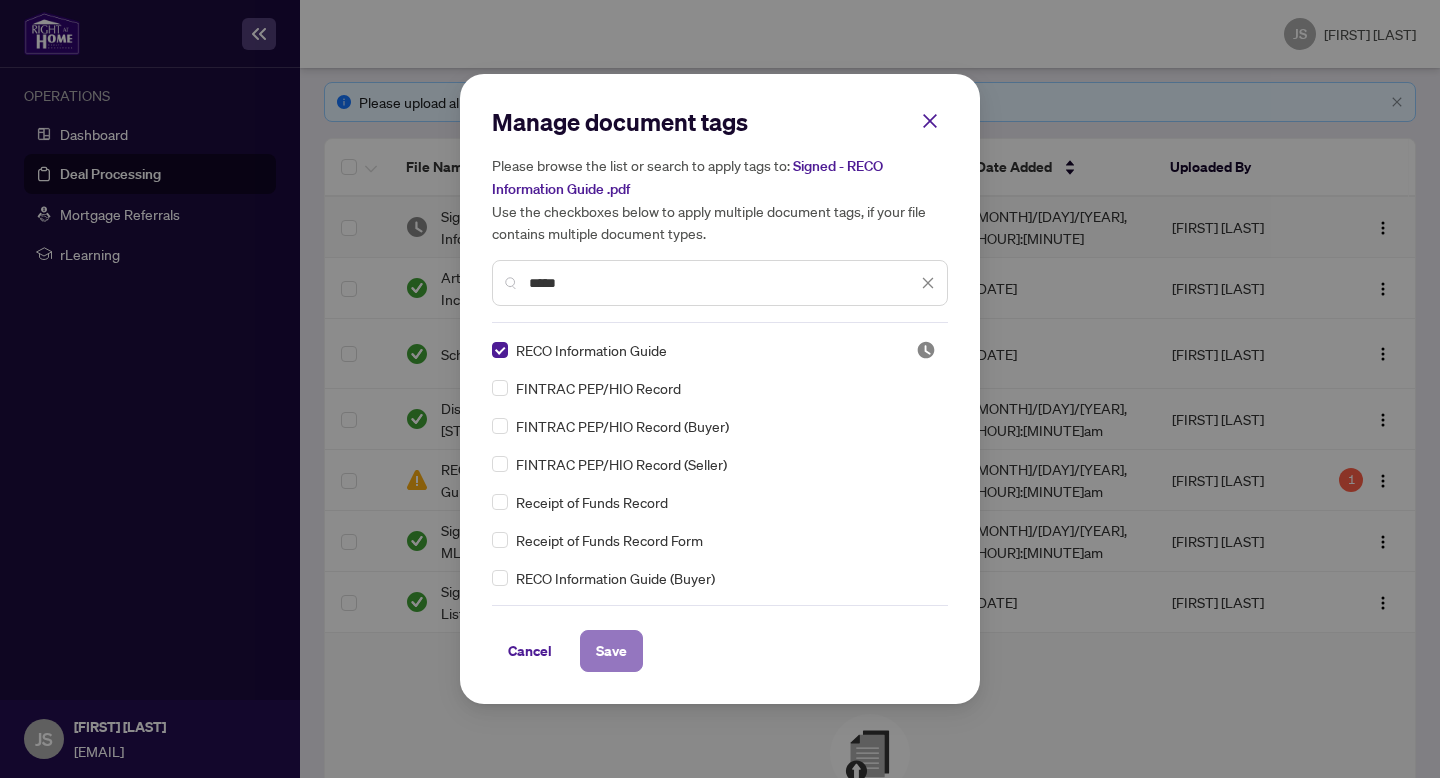 click on "Save" at bounding box center [611, 651] 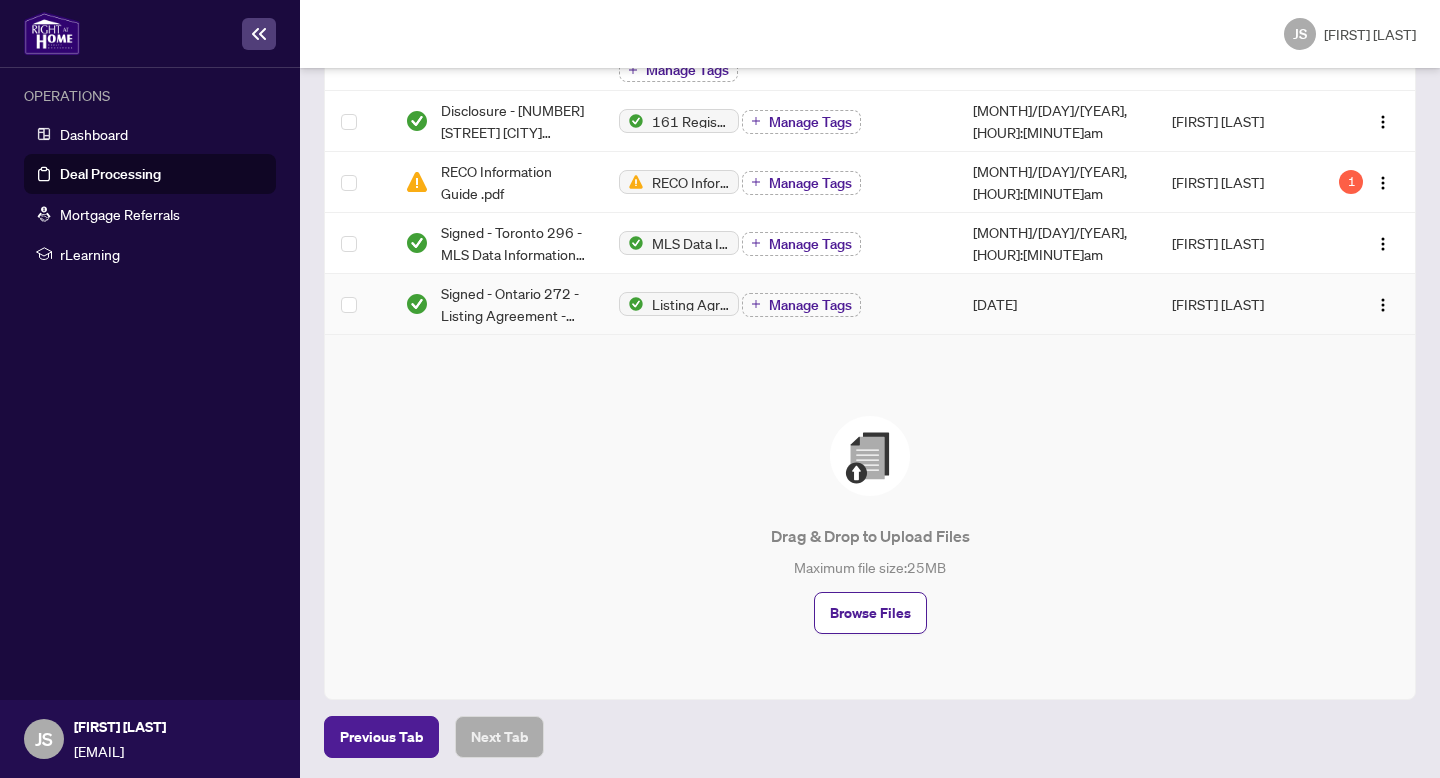 scroll, scrollTop: 0, scrollLeft: 0, axis: both 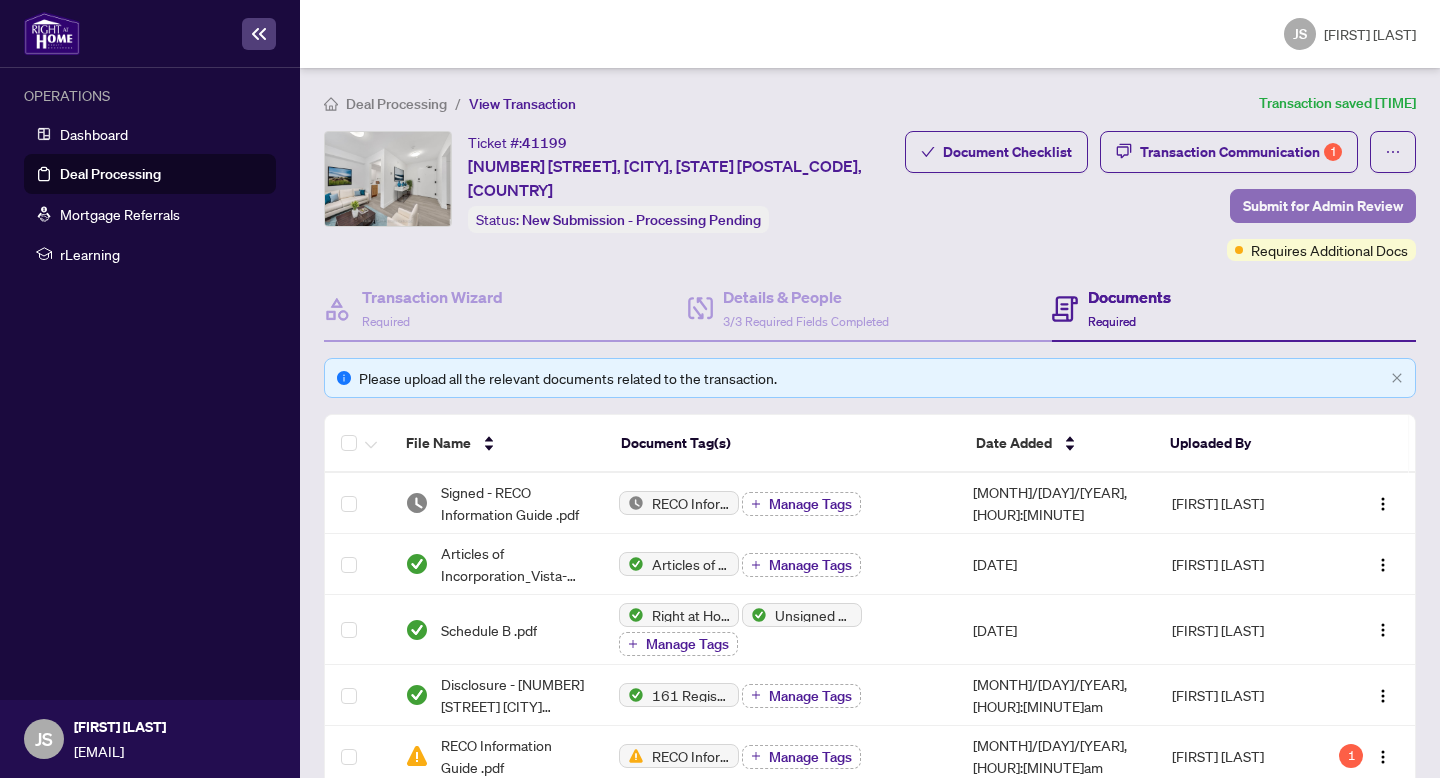 click on "Submit for Admin Review" at bounding box center (1323, 206) 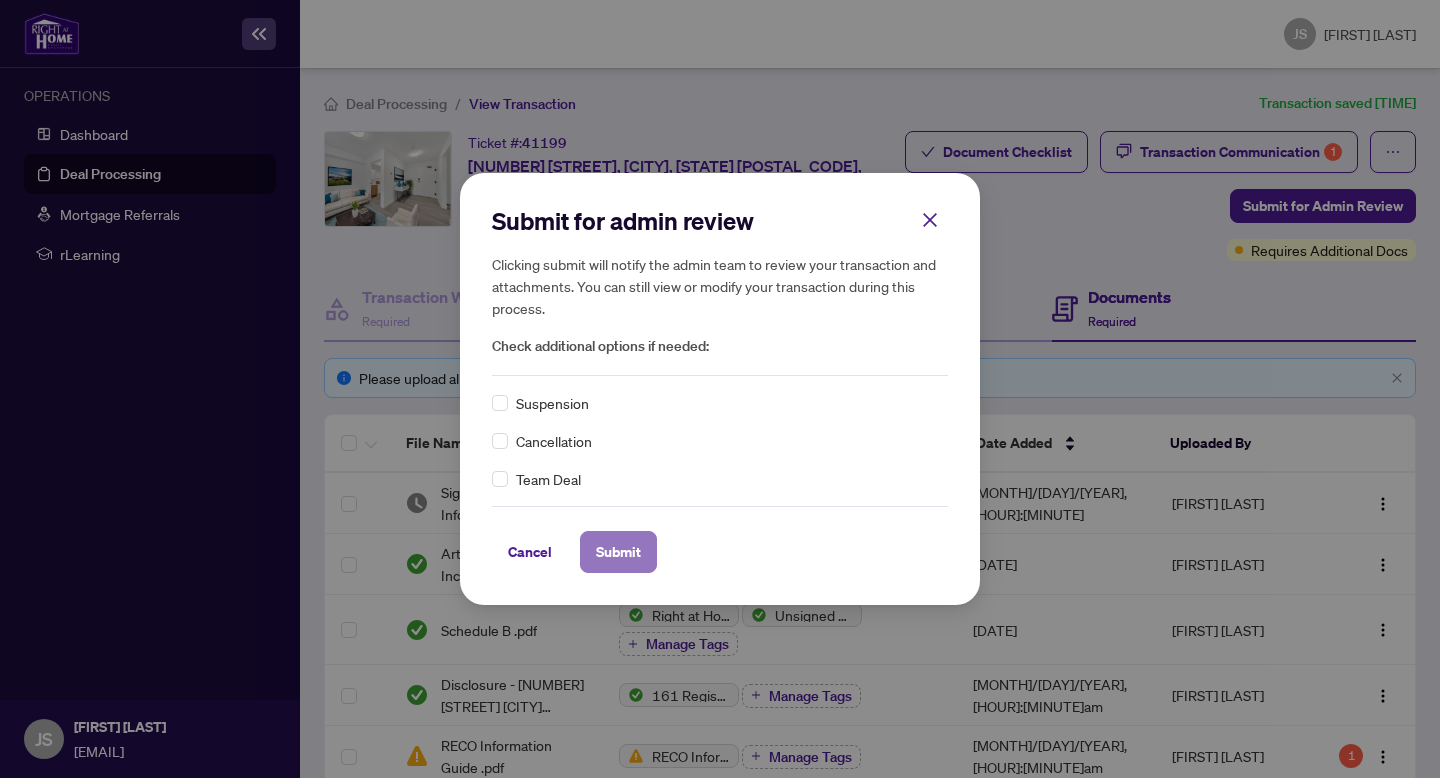 click on "Submit" at bounding box center [0, 0] 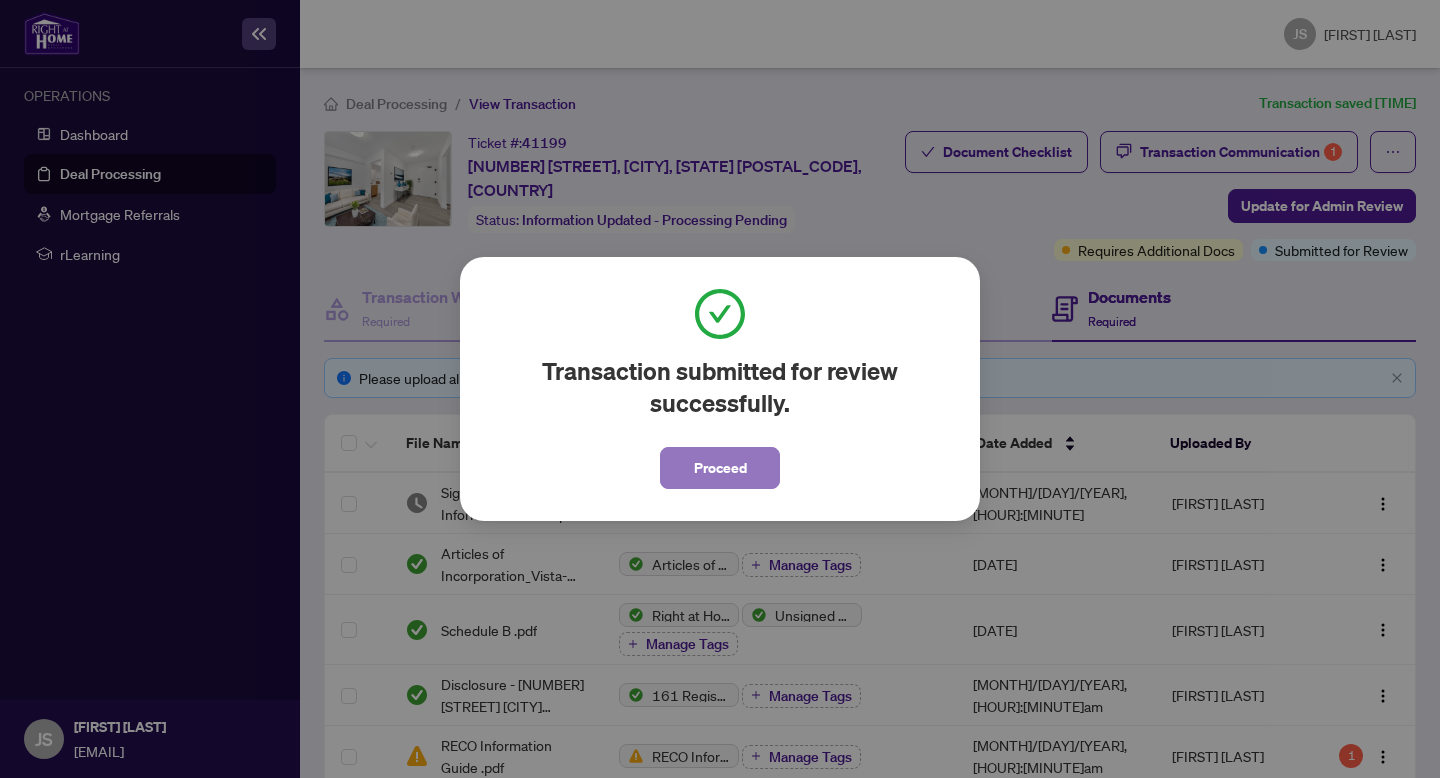 click on "Proceed" at bounding box center (720, 468) 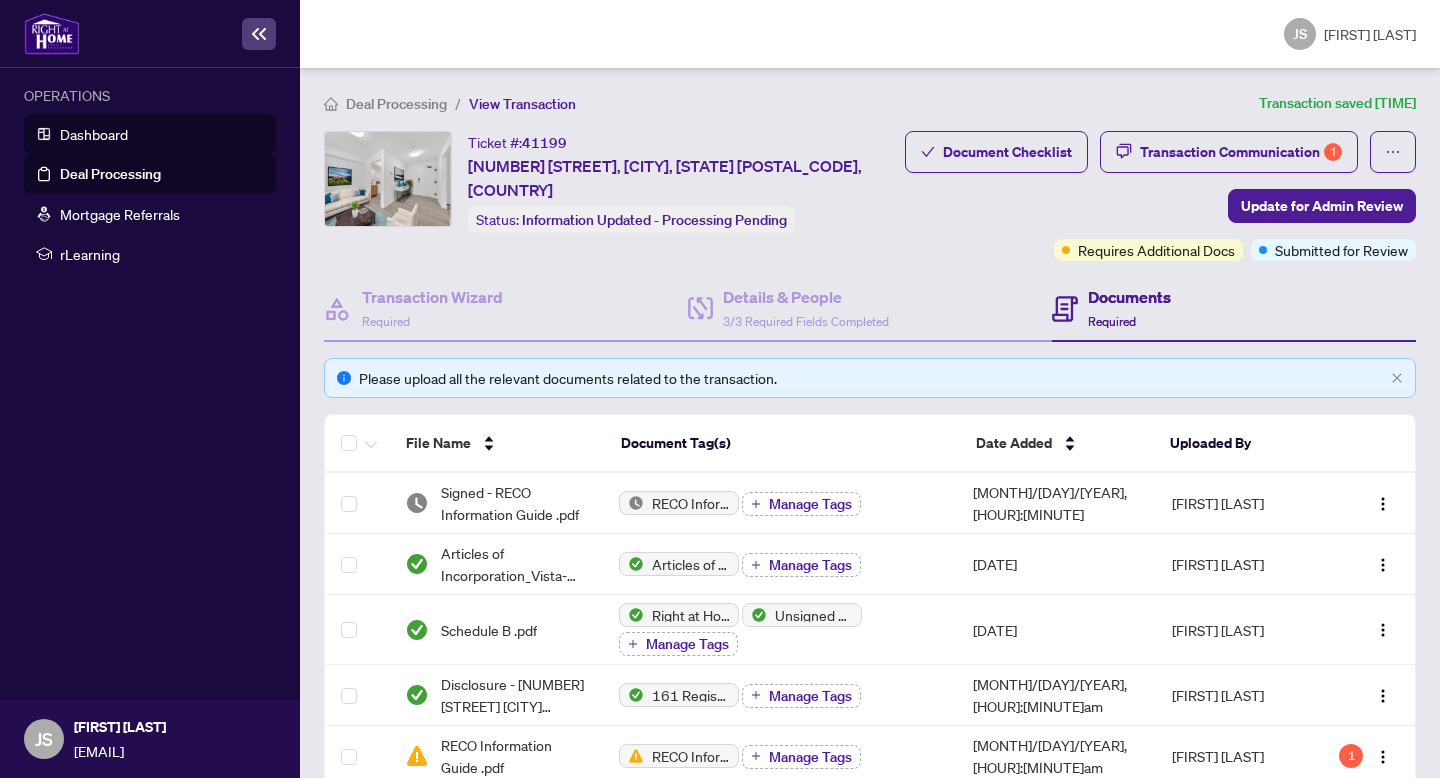 click on "Dashboard" at bounding box center (94, 134) 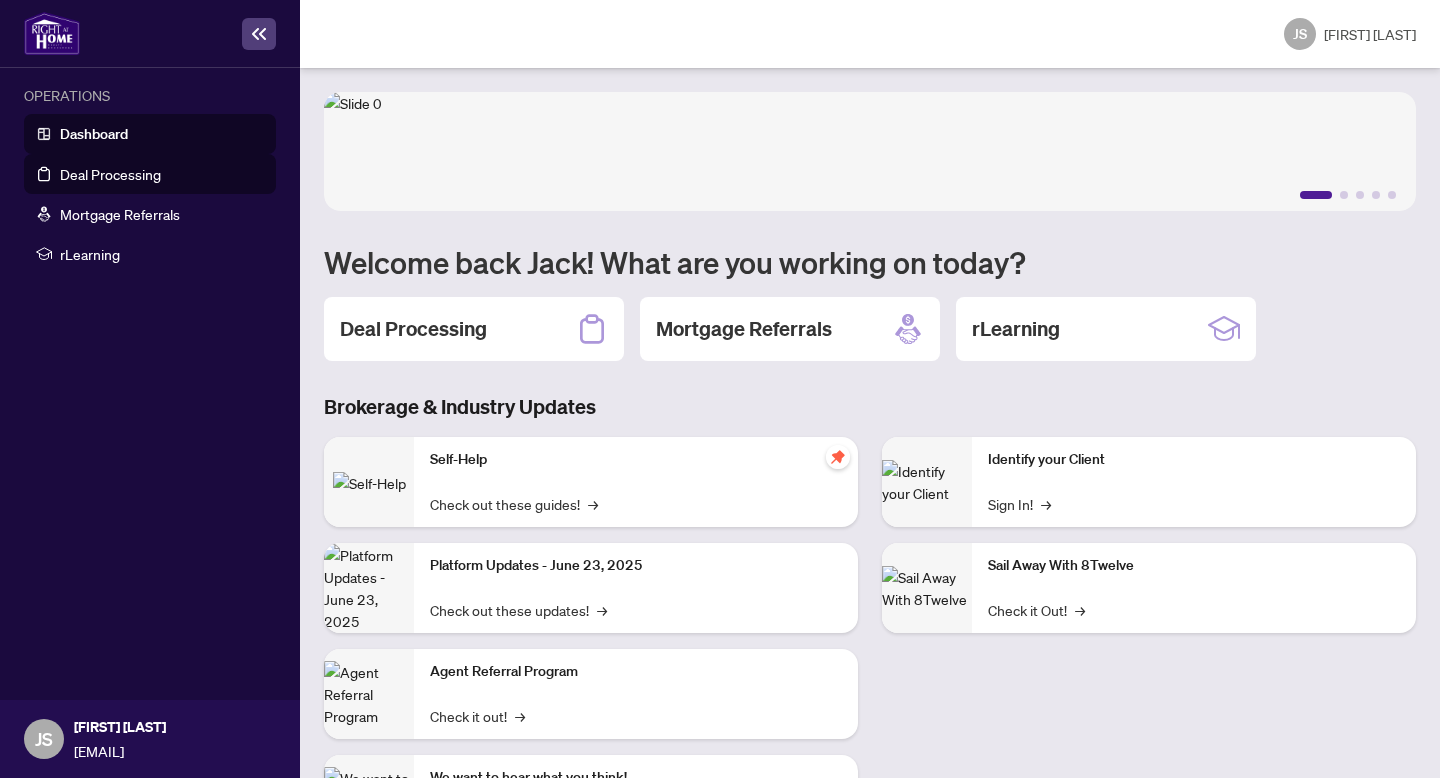 click on "Deal Processing" at bounding box center [110, 174] 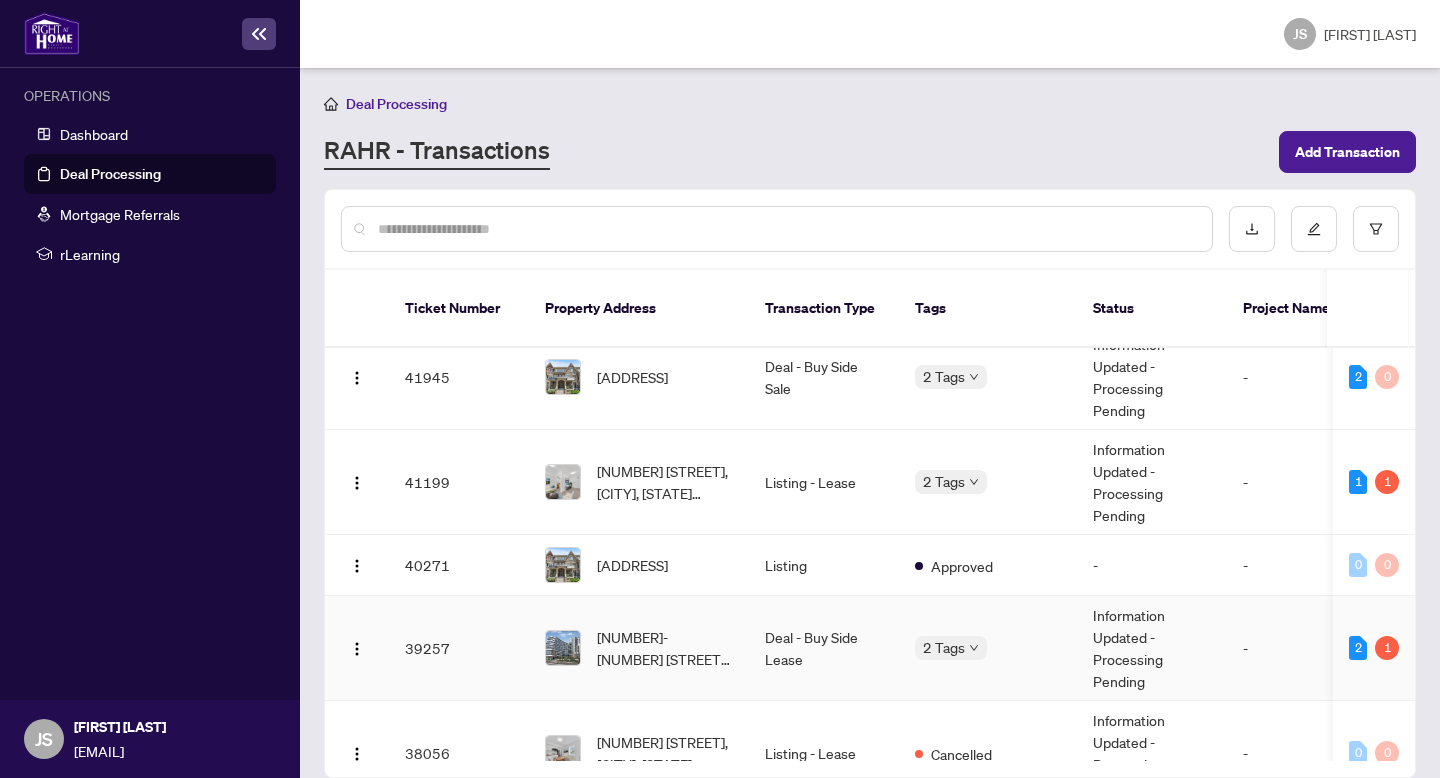 scroll, scrollTop: 0, scrollLeft: 0, axis: both 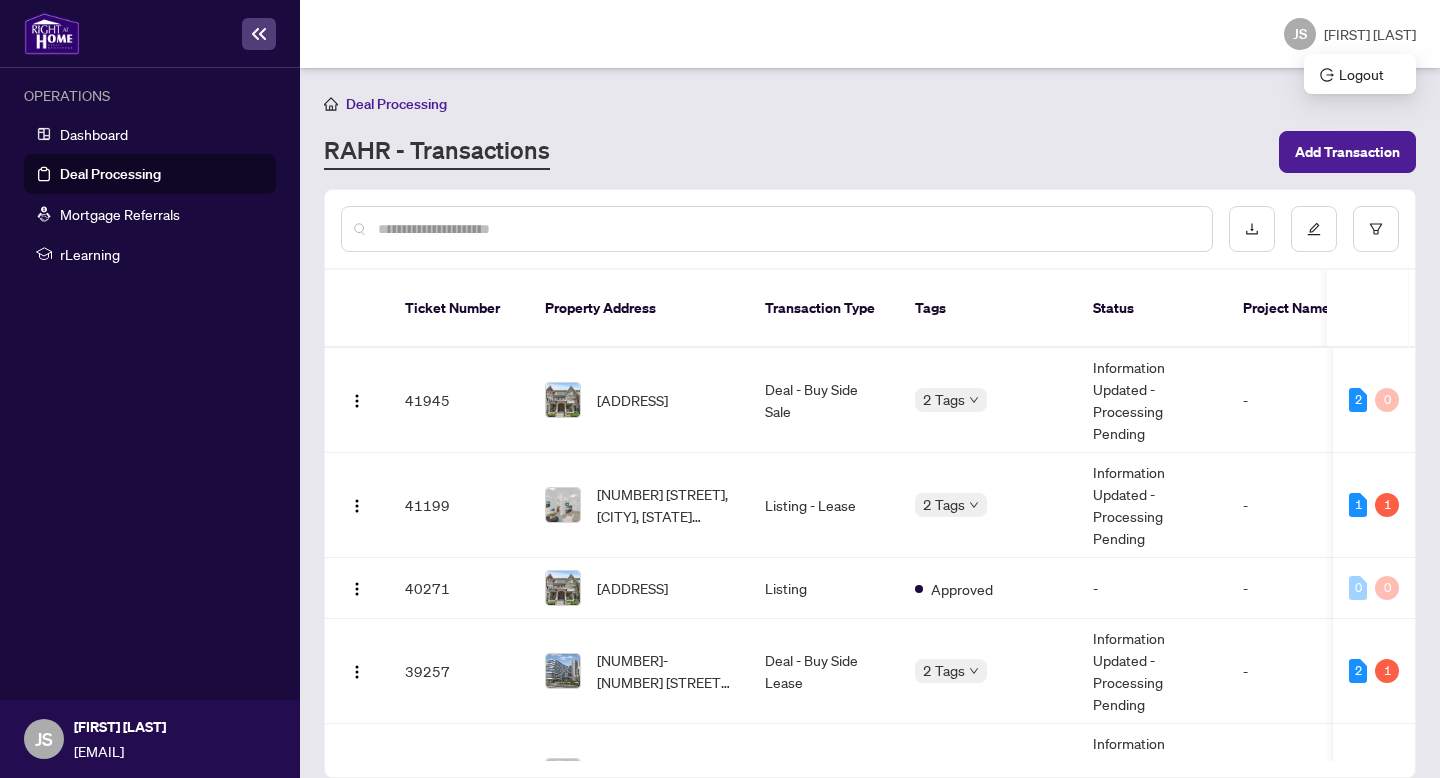 click on "JS" at bounding box center (1300, 34) 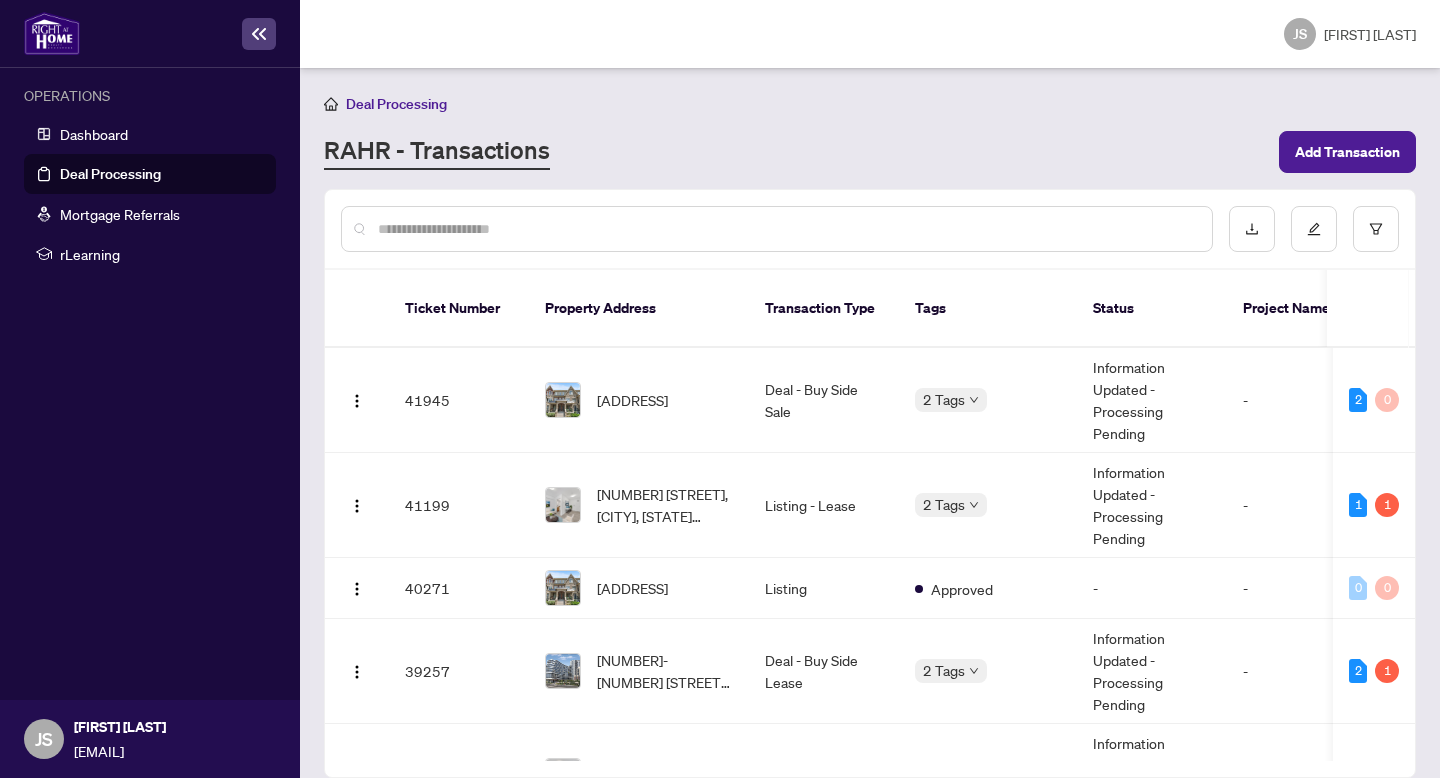 click on "JS [FIRST] [LAST]" at bounding box center (870, 34) 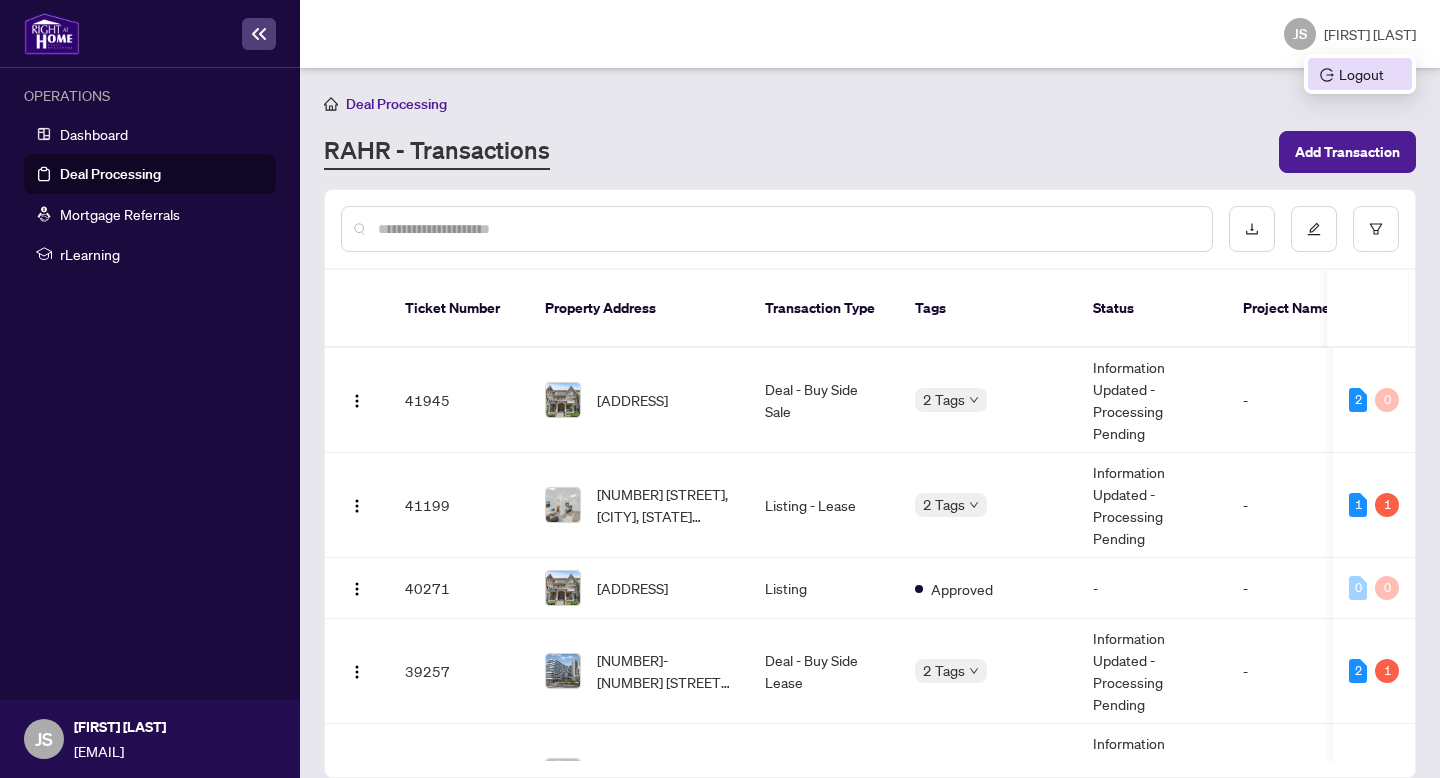 click on "Logout" at bounding box center (1360, 74) 